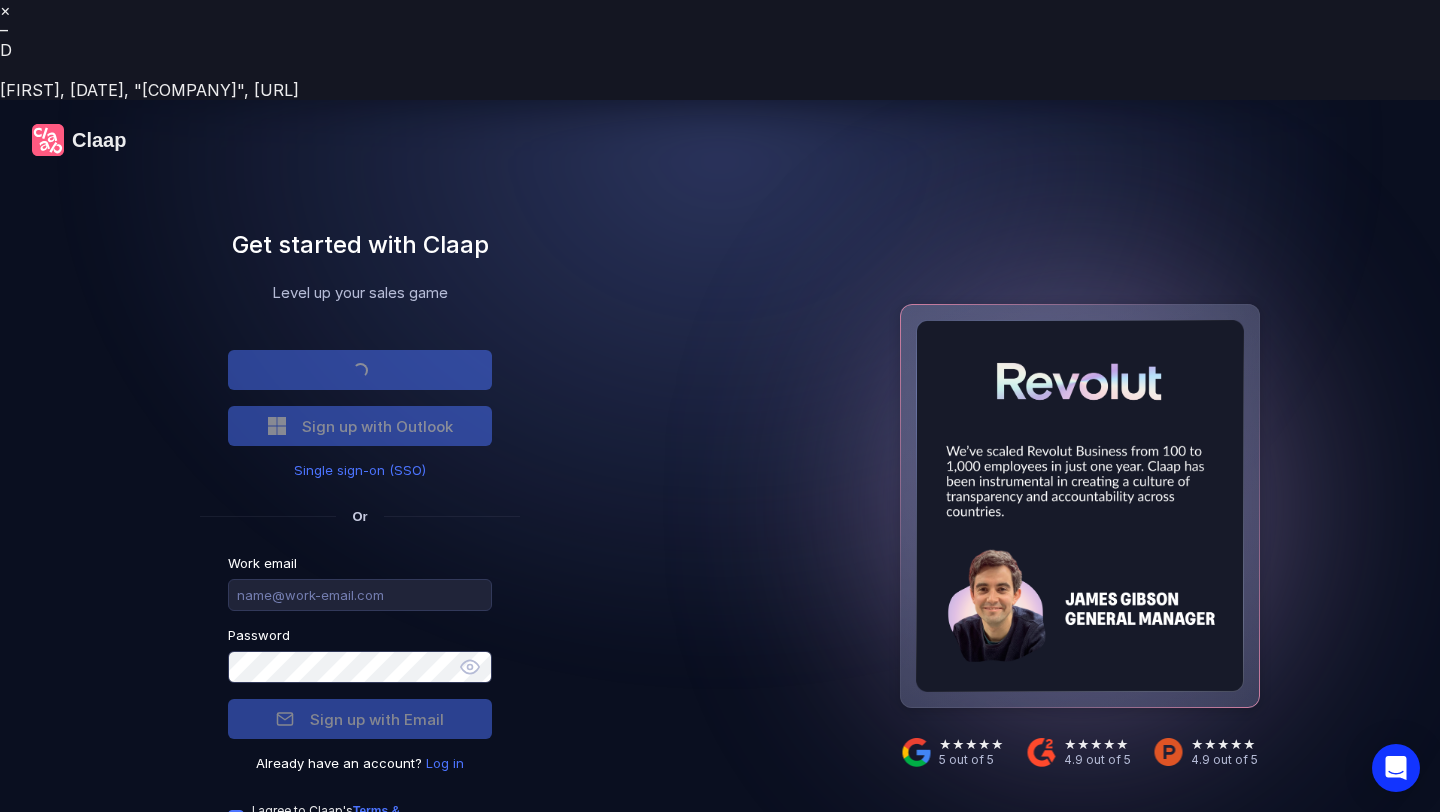 scroll, scrollTop: 0, scrollLeft: 0, axis: both 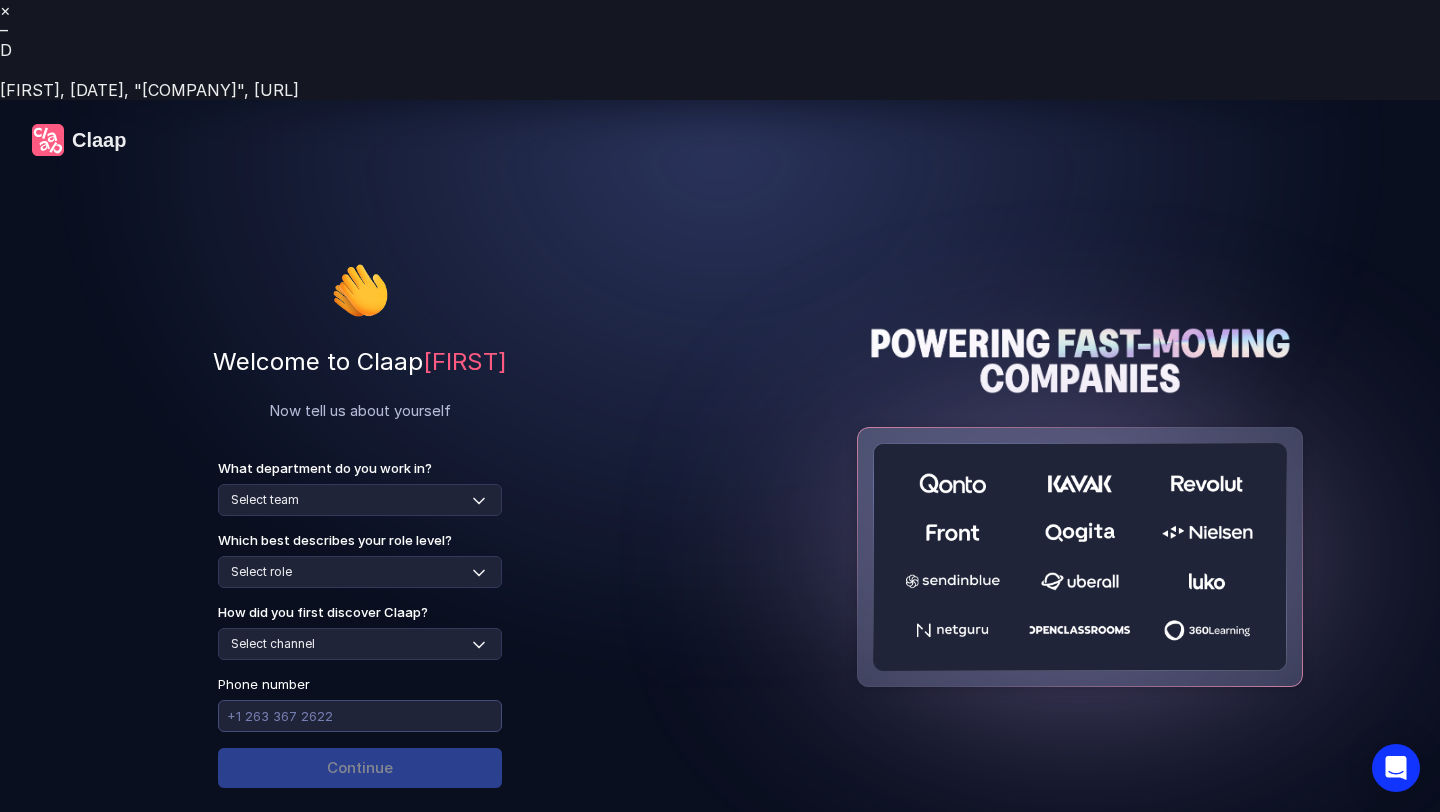 click at bounding box center (360, 716) 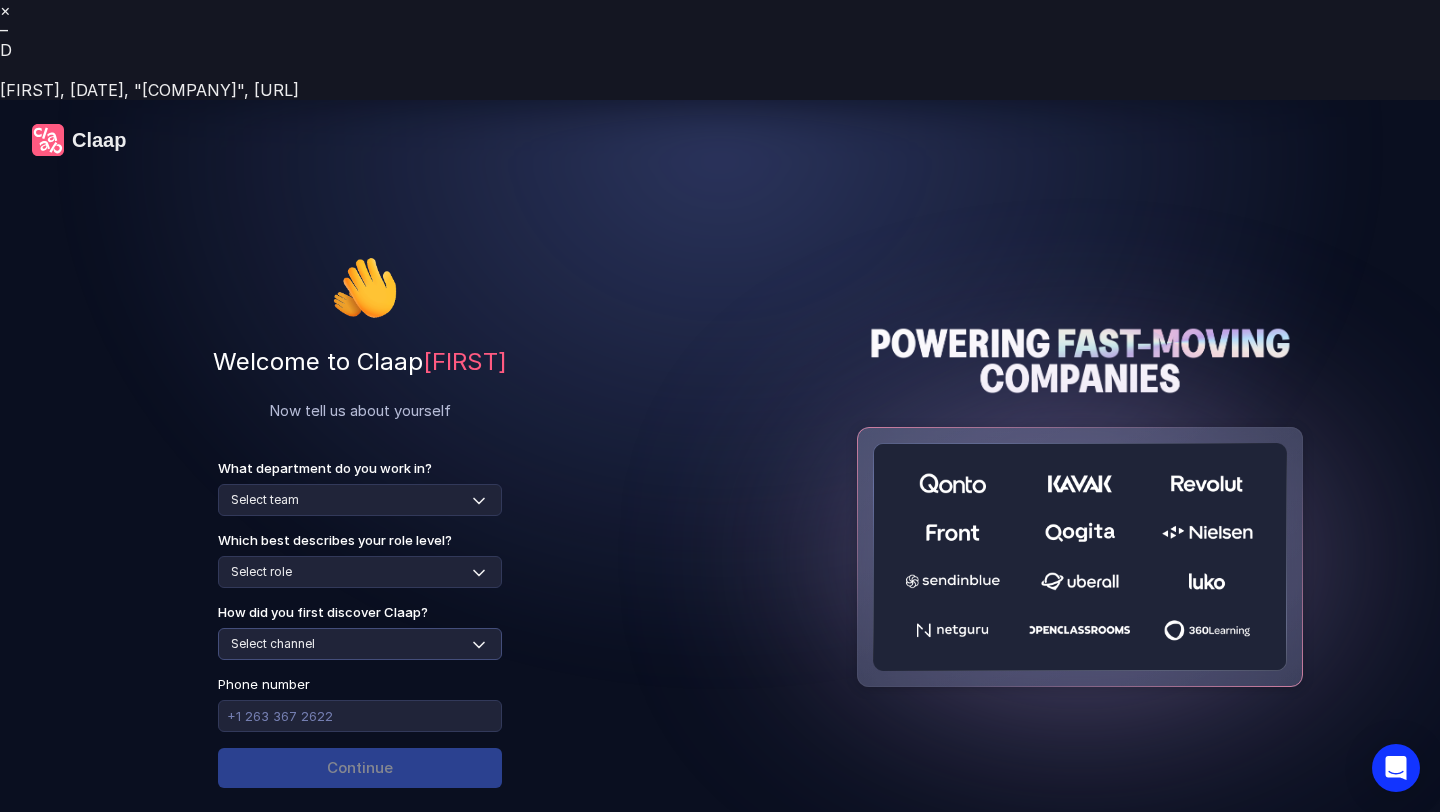 click on "Select channel Social media Youtube or banner advert Claap contacted me Friend or colleague recommendation Someone sent me a video with Claap Podcast or newsletter Google / Web search Product Hunt Other" at bounding box center (360, 644) 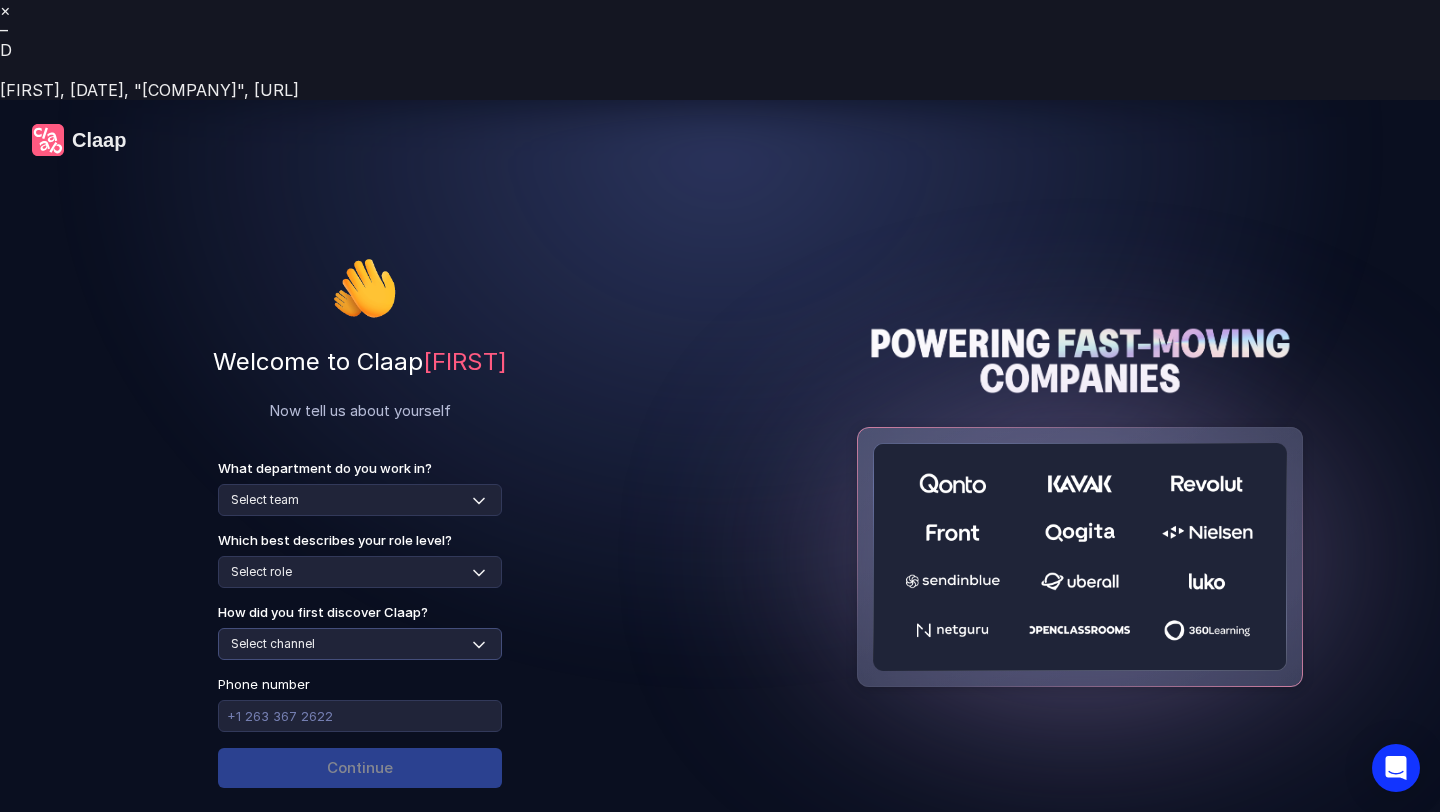 select on "social-media" 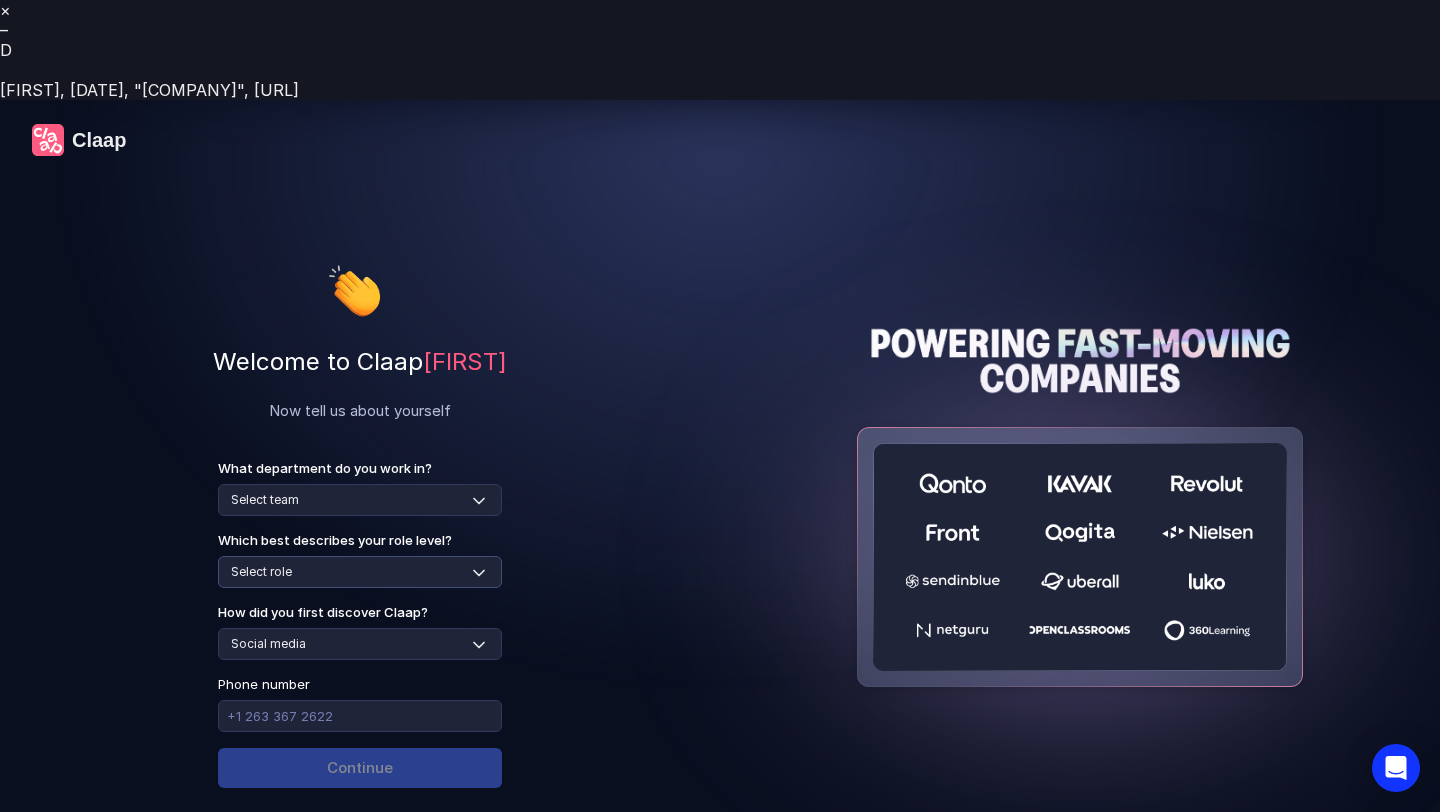 click on "Select role Individual Contributor / Team Member Manager / Team Leader Senior Leadership: Head of, Director, VP, ... Executive / C-suite" at bounding box center (360, 572) 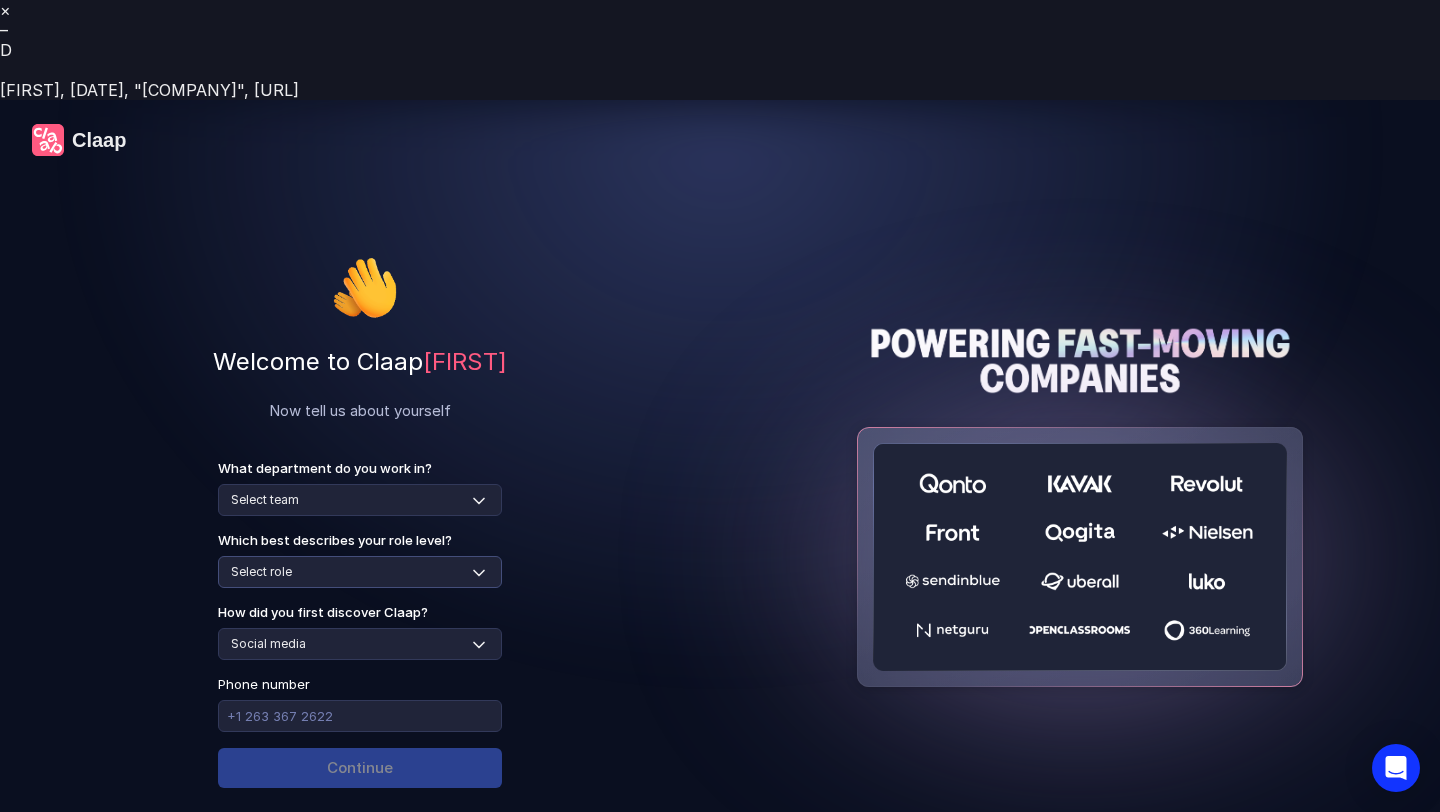 select on "manager" 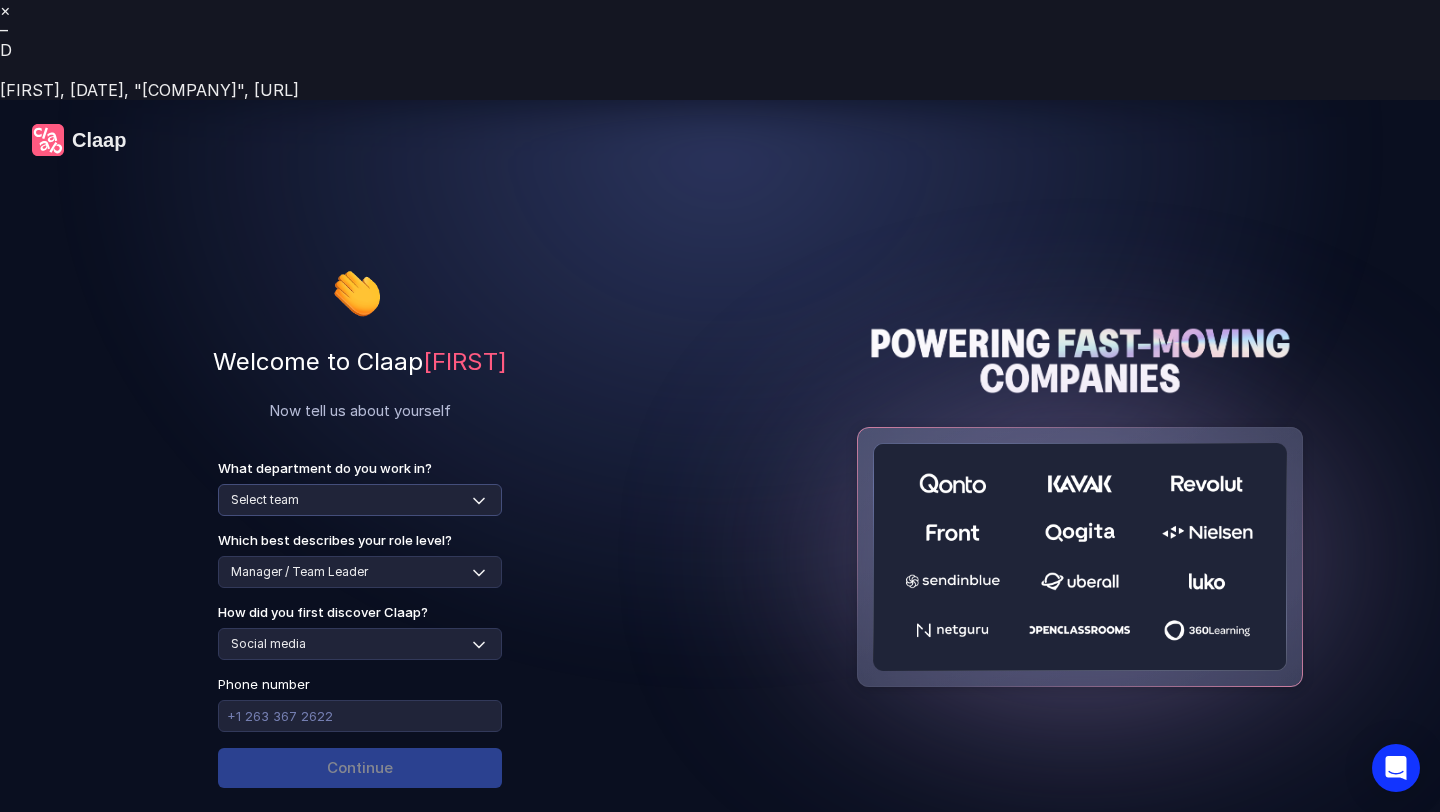 click on "Select team Sales Marketing Operations Customer Support Human Resources Product & Engineering Finance" at bounding box center [360, 500] 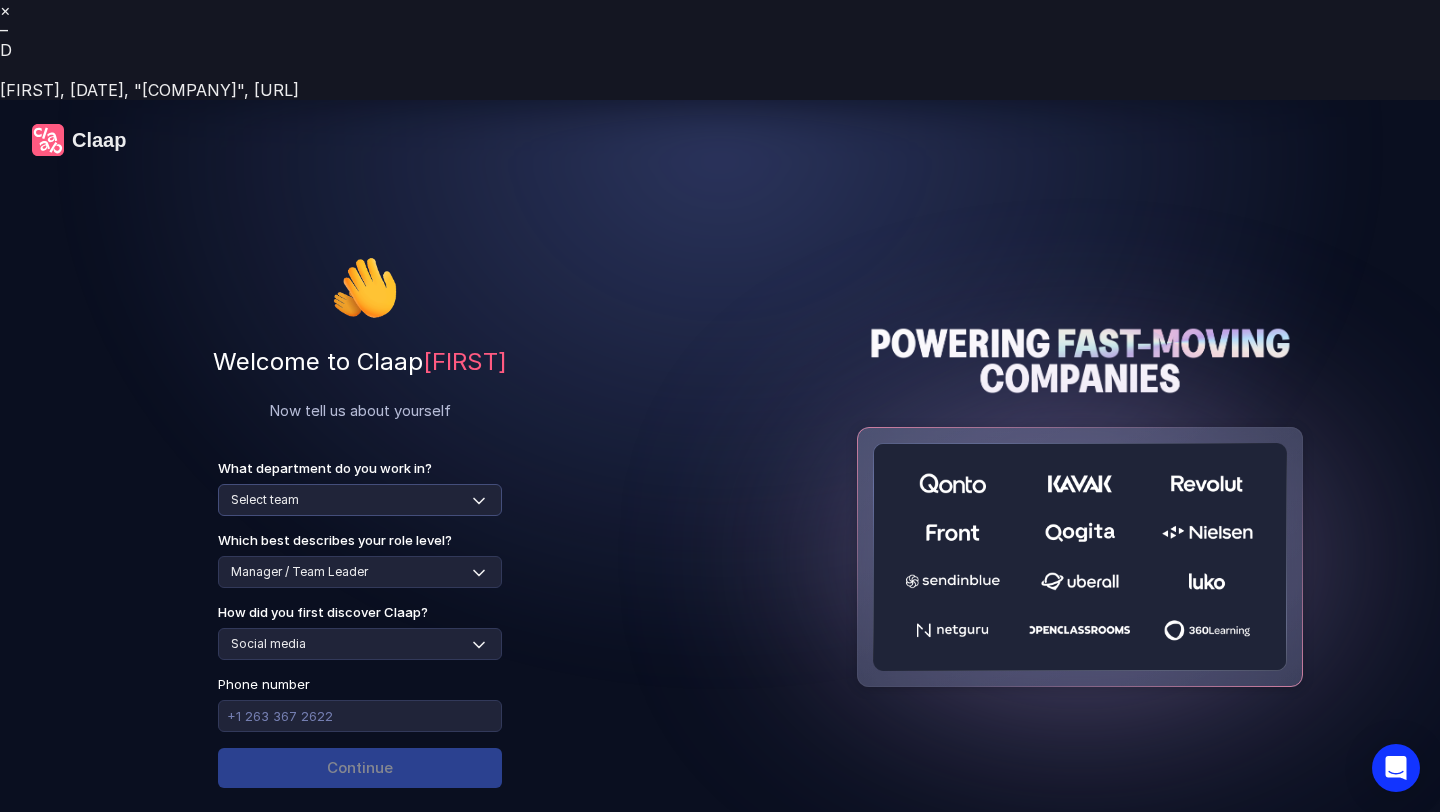 select on "human-resources" 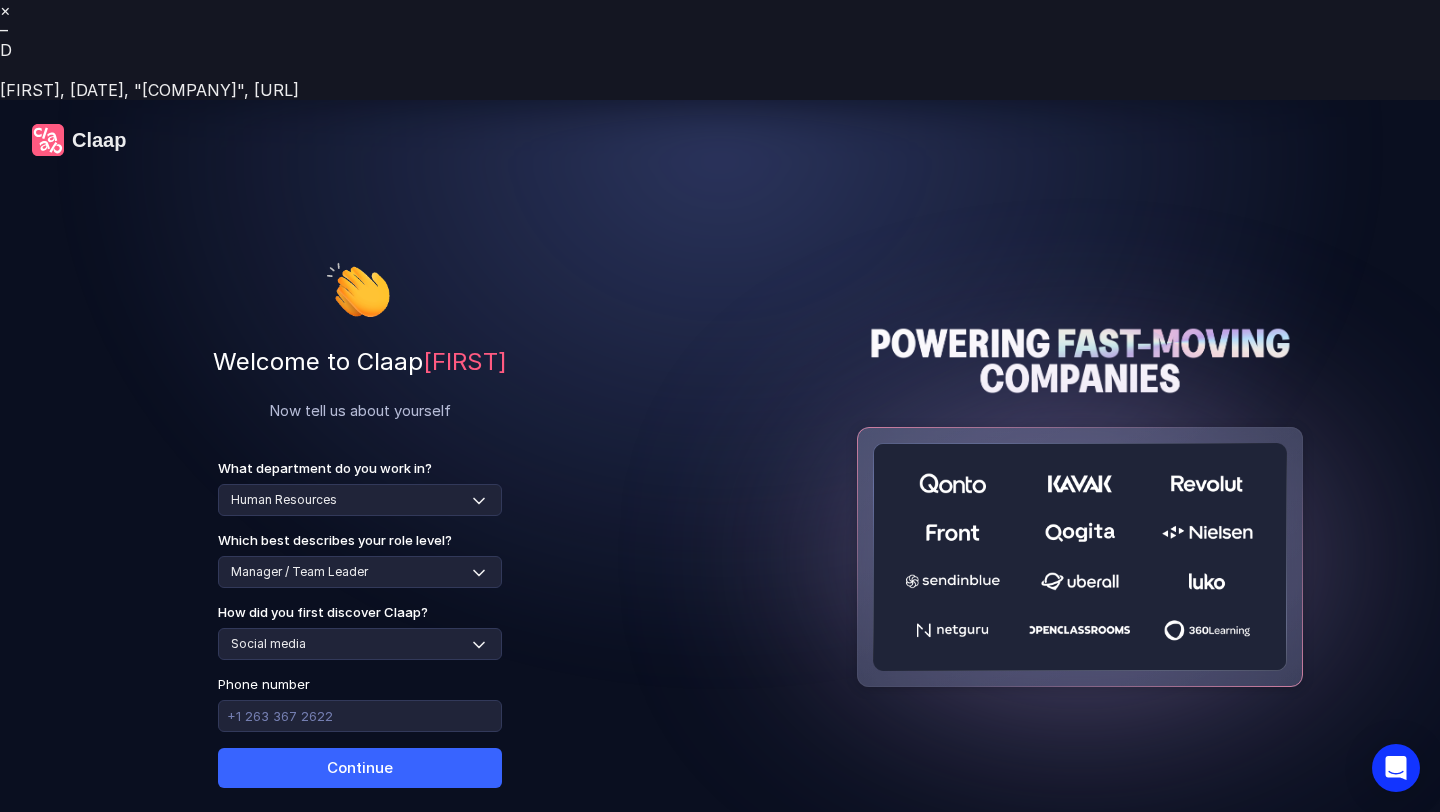 click on "Continue" at bounding box center [360, 768] 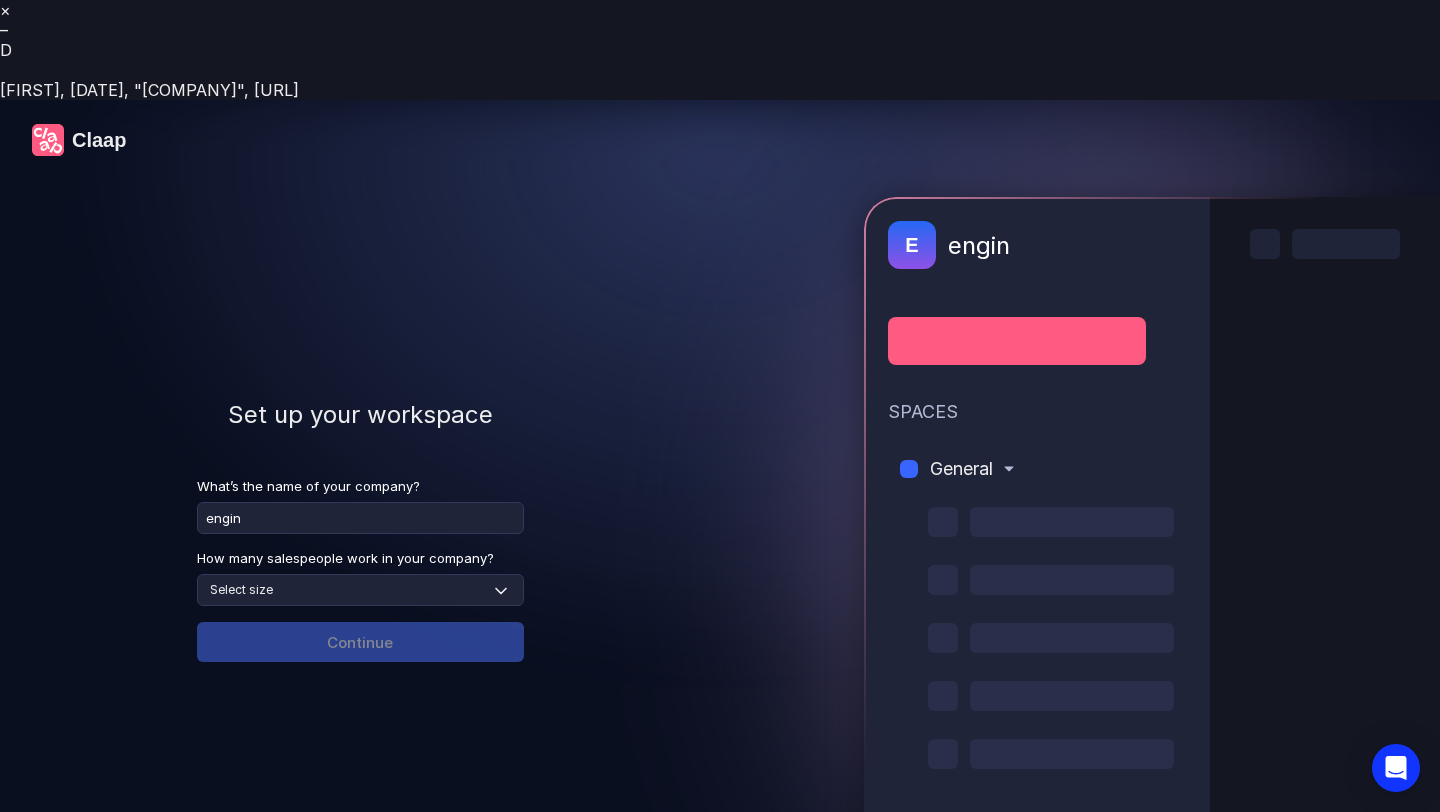 drag, startPoint x: 225, startPoint y: 422, endPoint x: 185, endPoint y: 421, distance: 40.012497 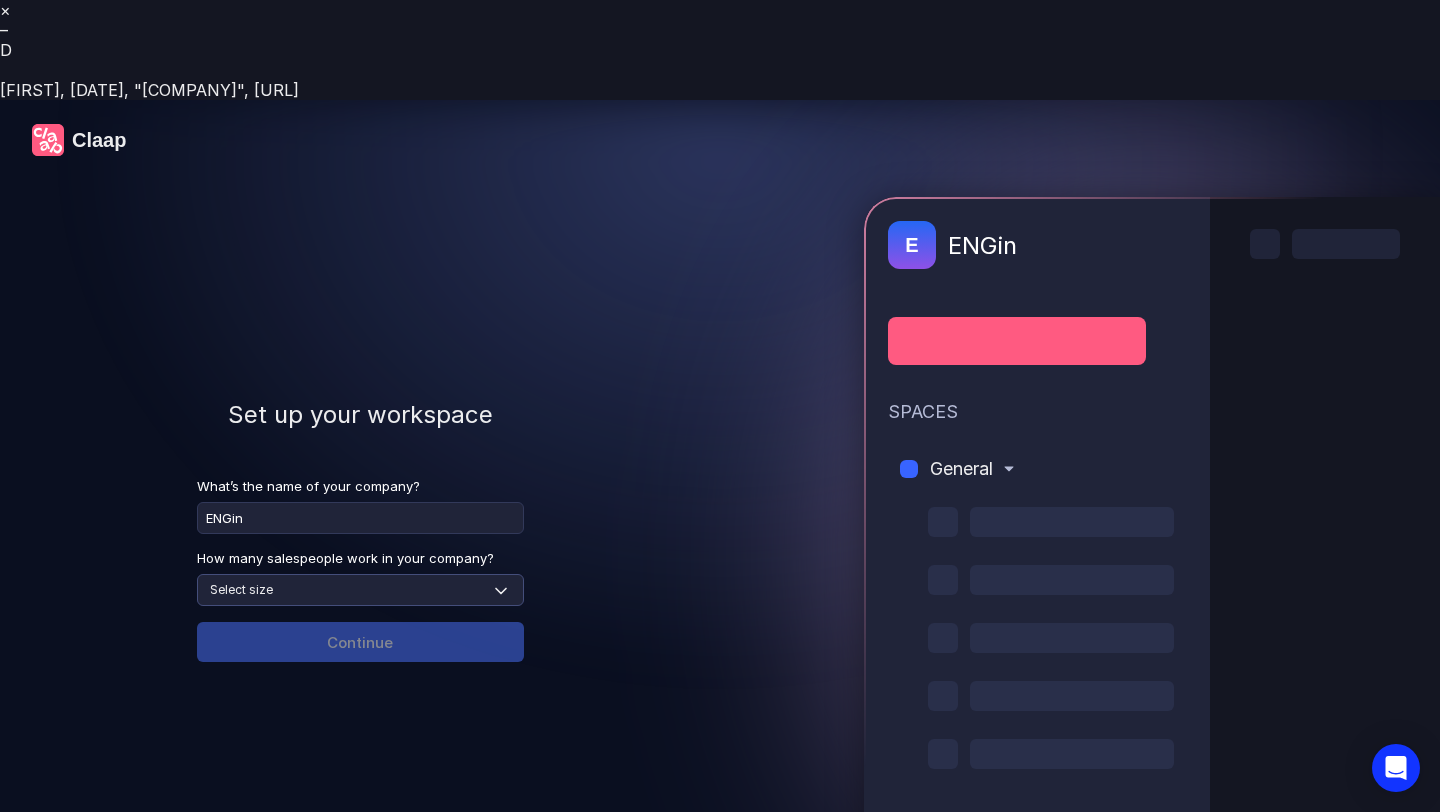 type on "ENGin" 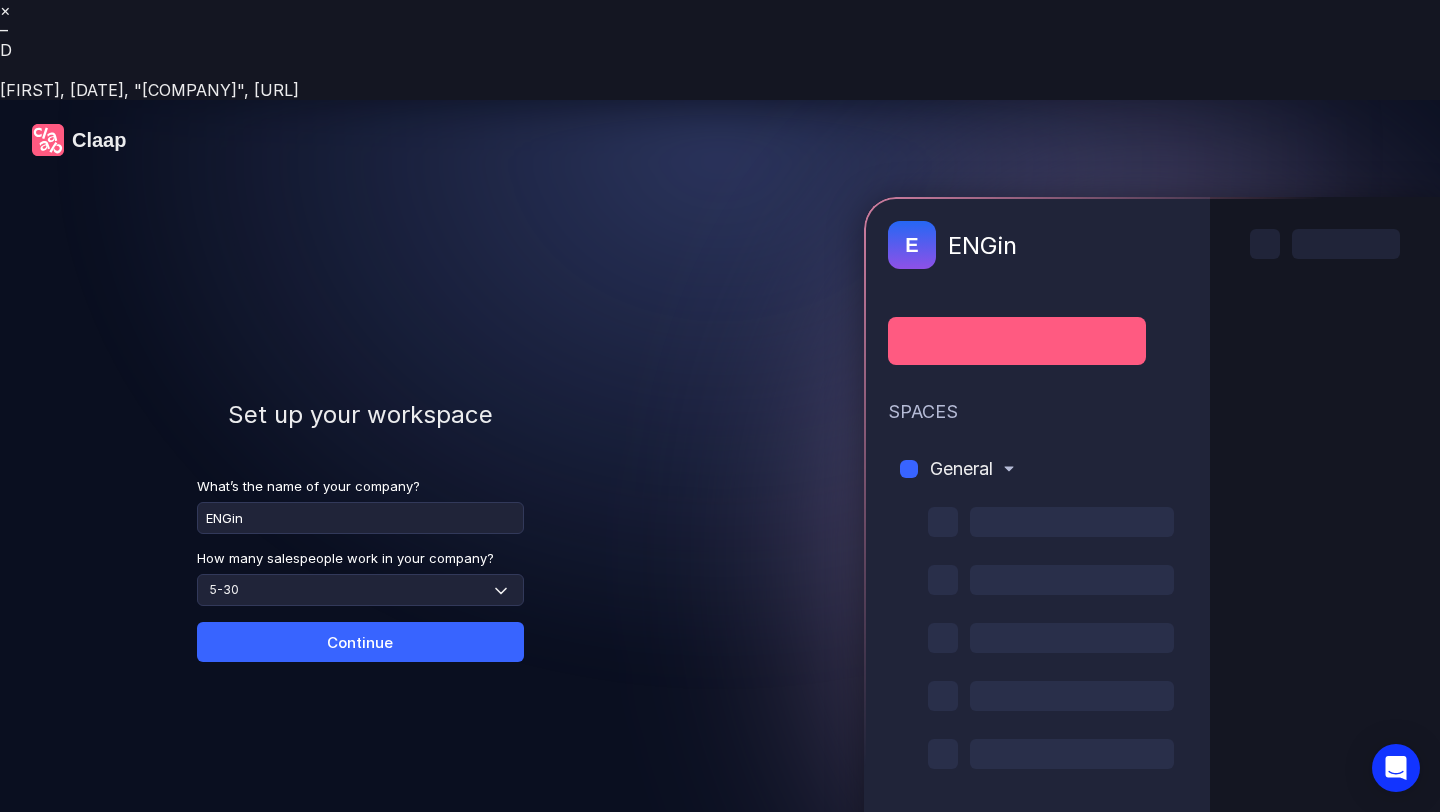 click on "Continue" at bounding box center [360, 642] 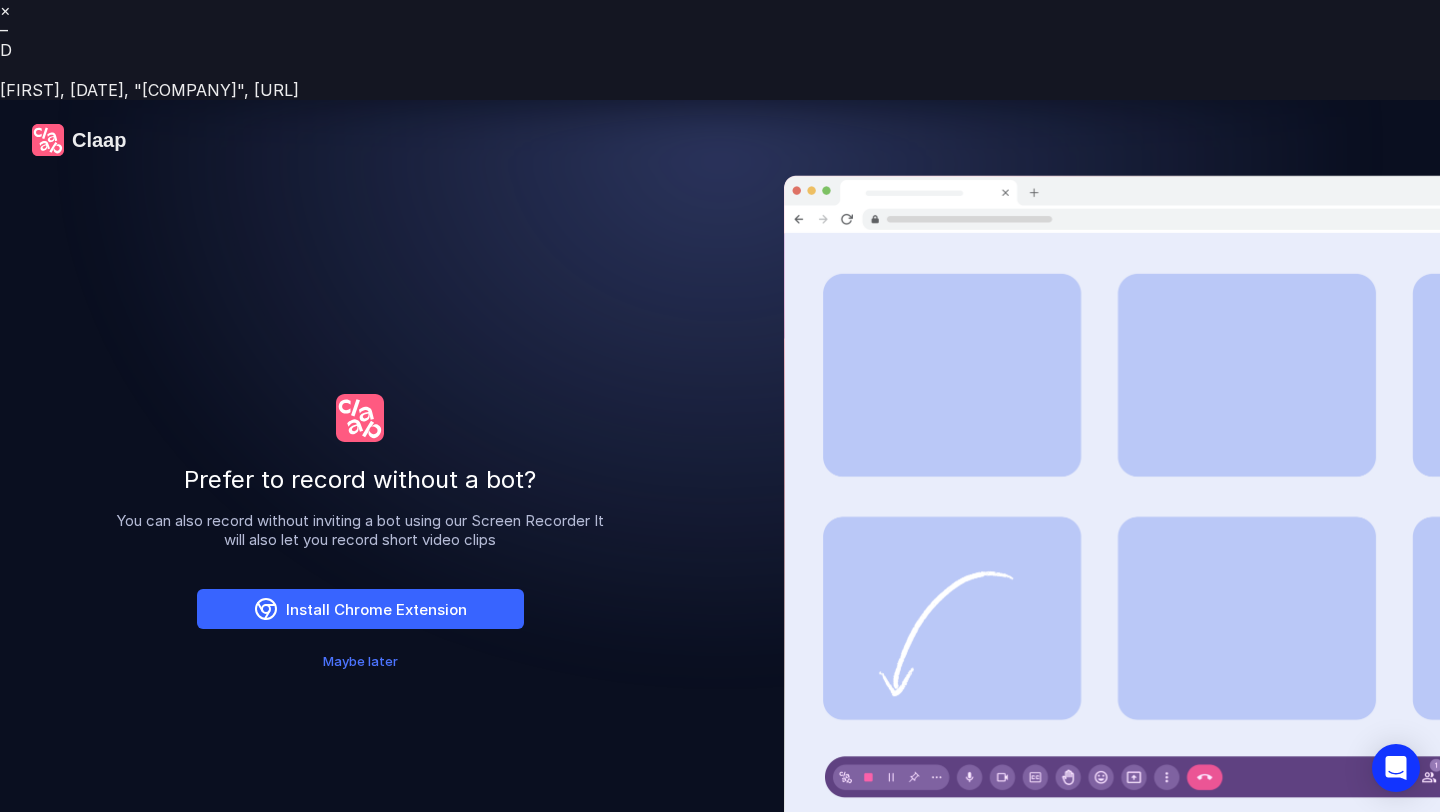click on "Install Chrome Extension" at bounding box center [360, 609] 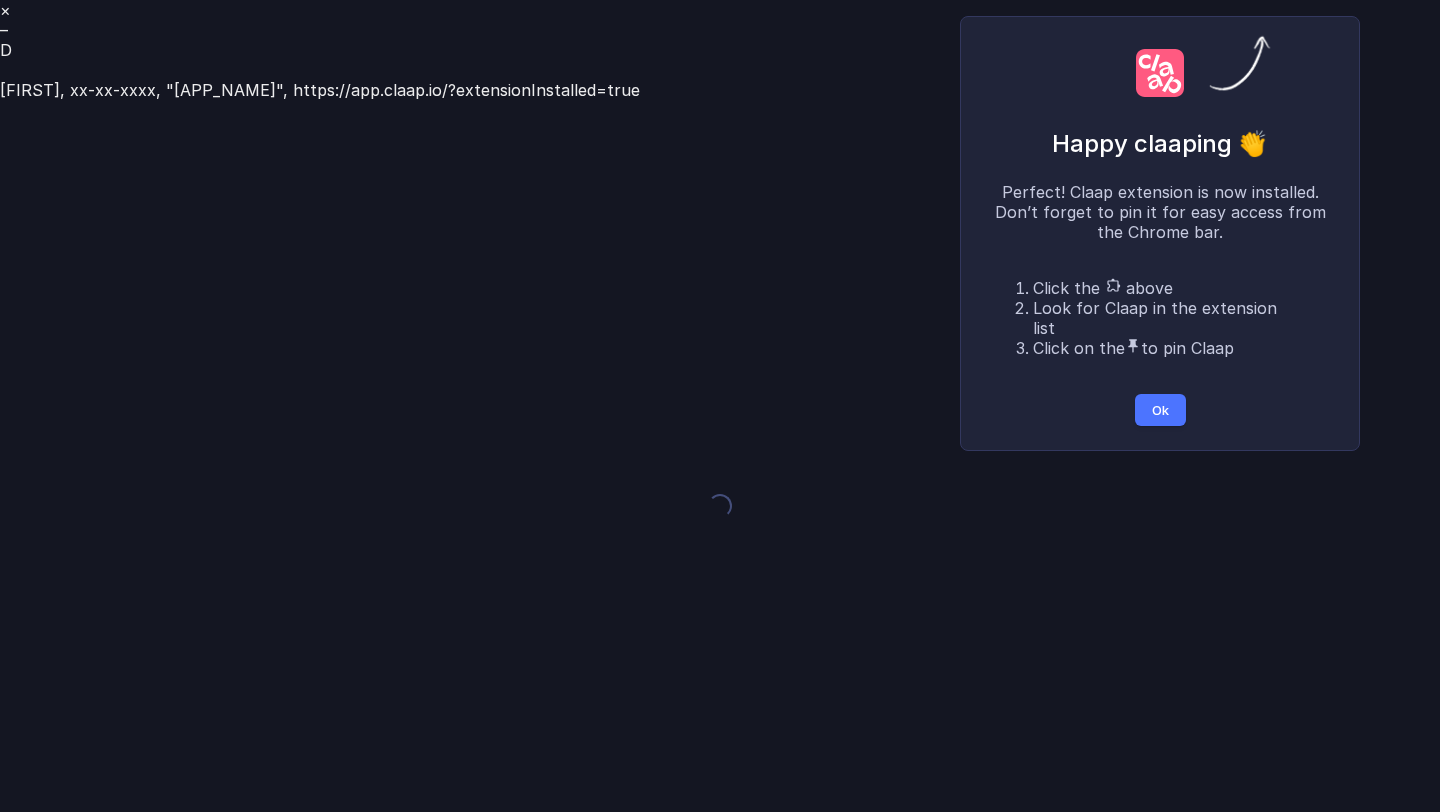scroll, scrollTop: 0, scrollLeft: 0, axis: both 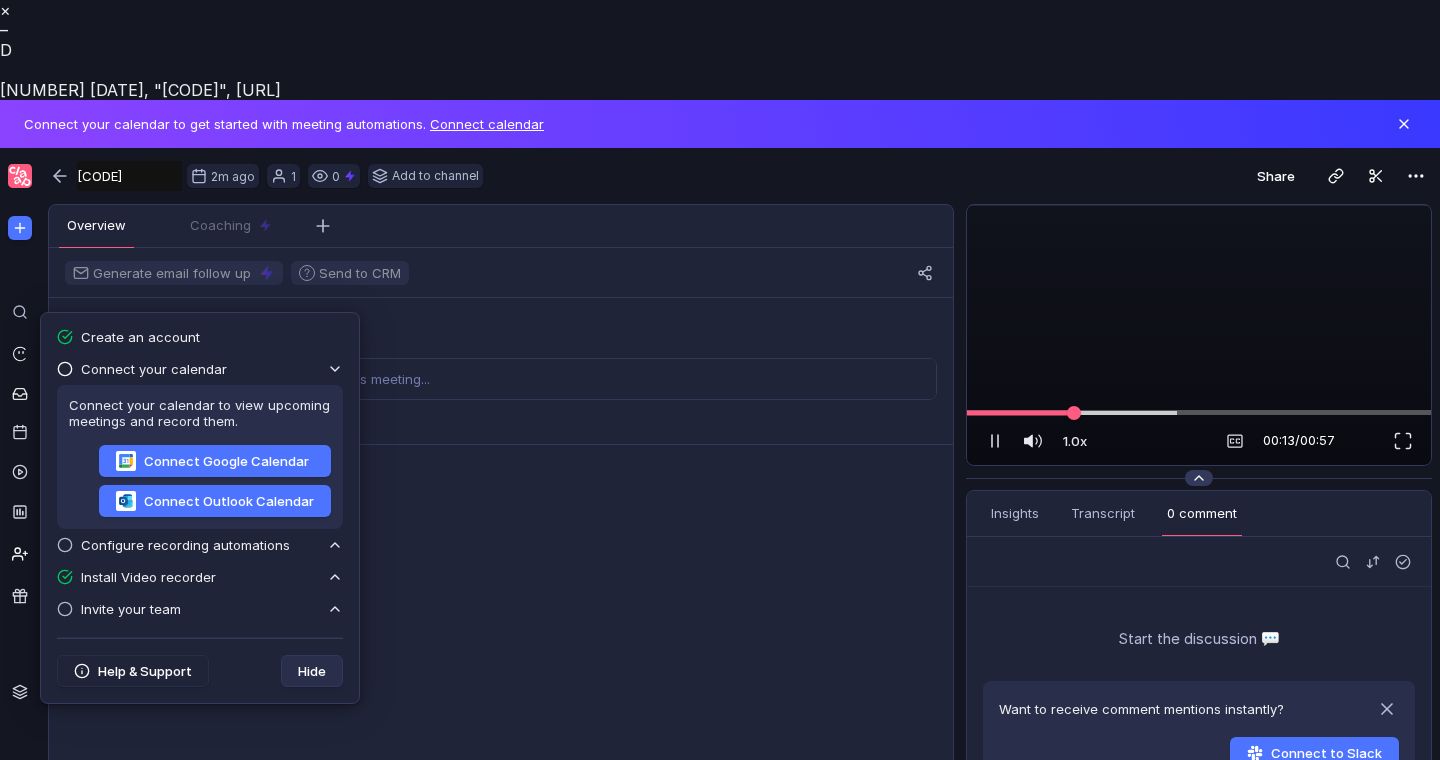 click at bounding box center (1199, 478) 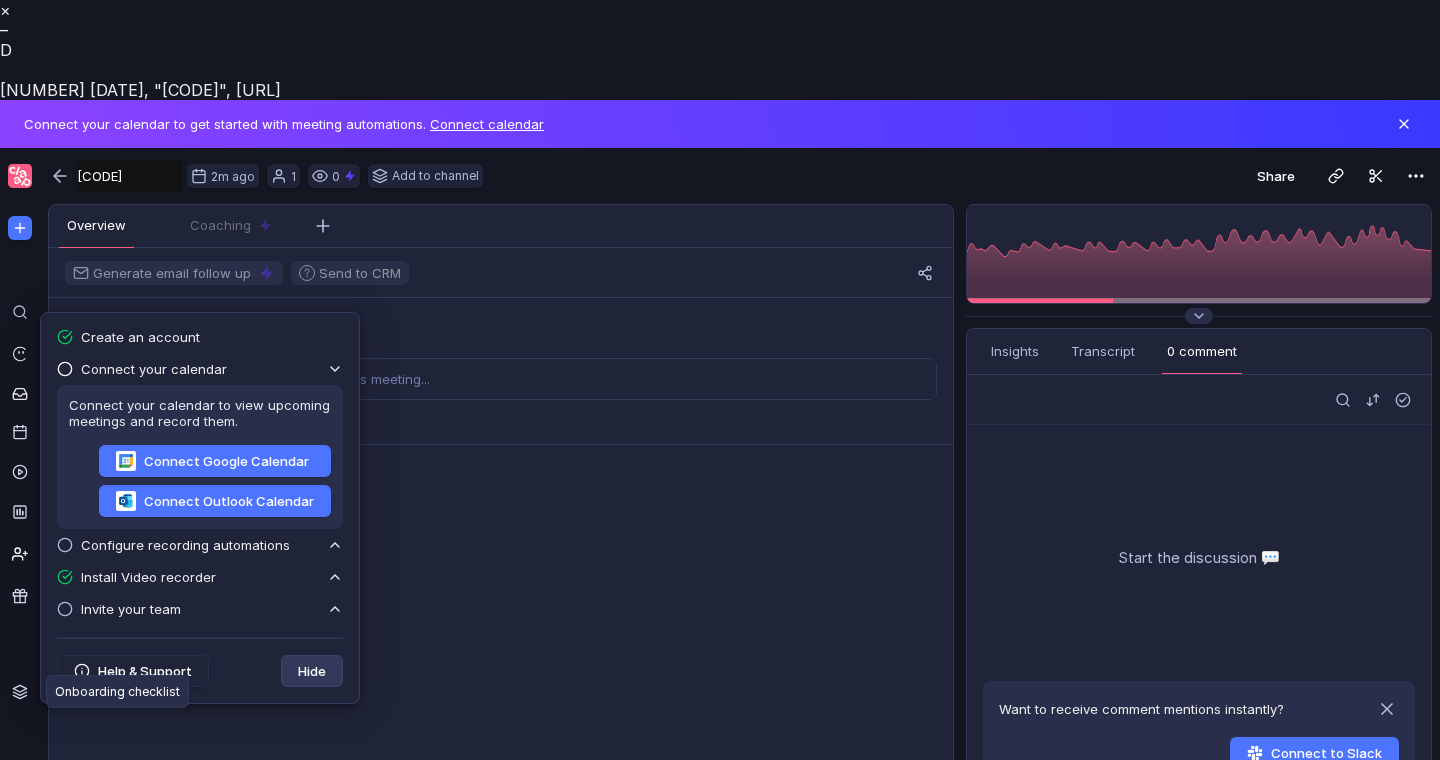 click on "Hide" at bounding box center [312, 671] 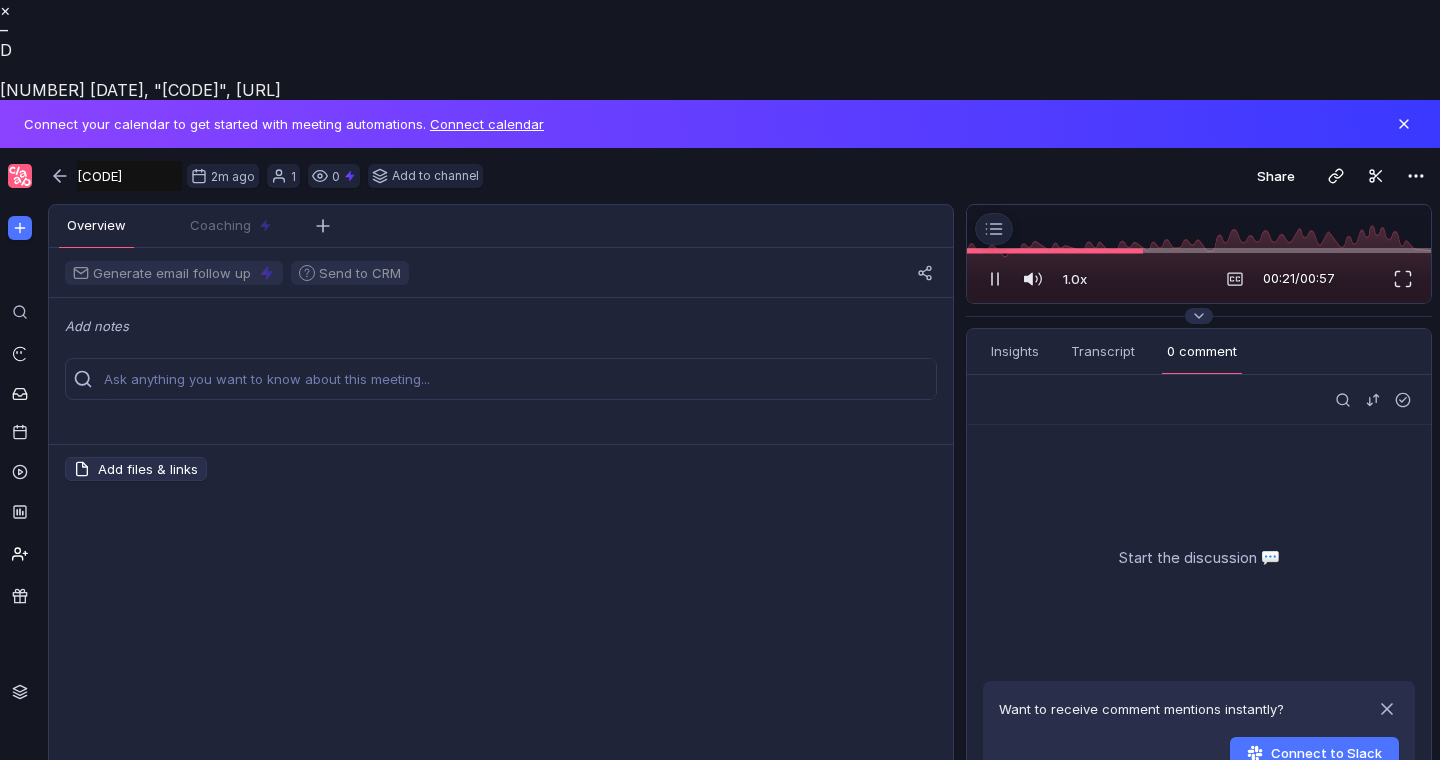 click on "1.0x 1.0x 00:21  /  00:57" at bounding box center [1199, 279] 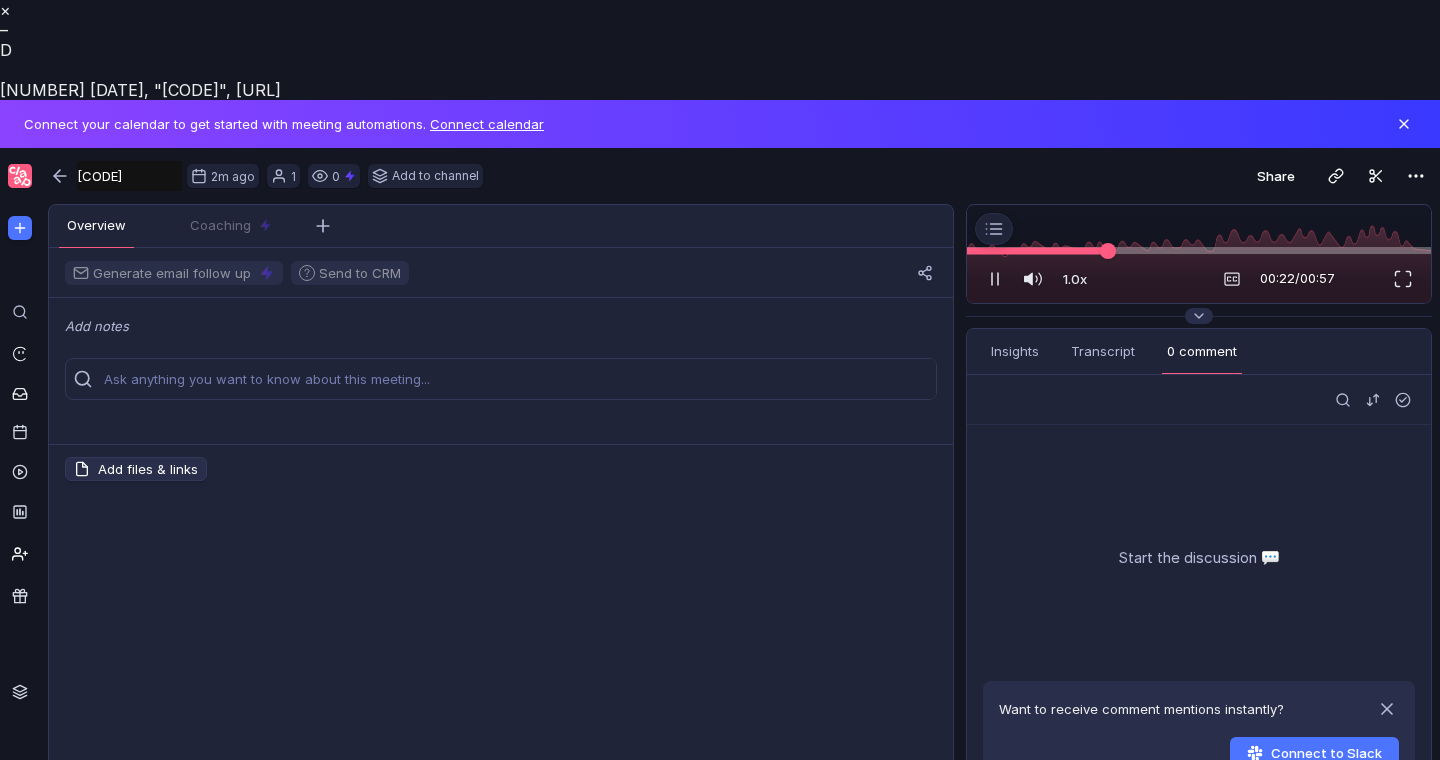 click at bounding box center [1199, 250] 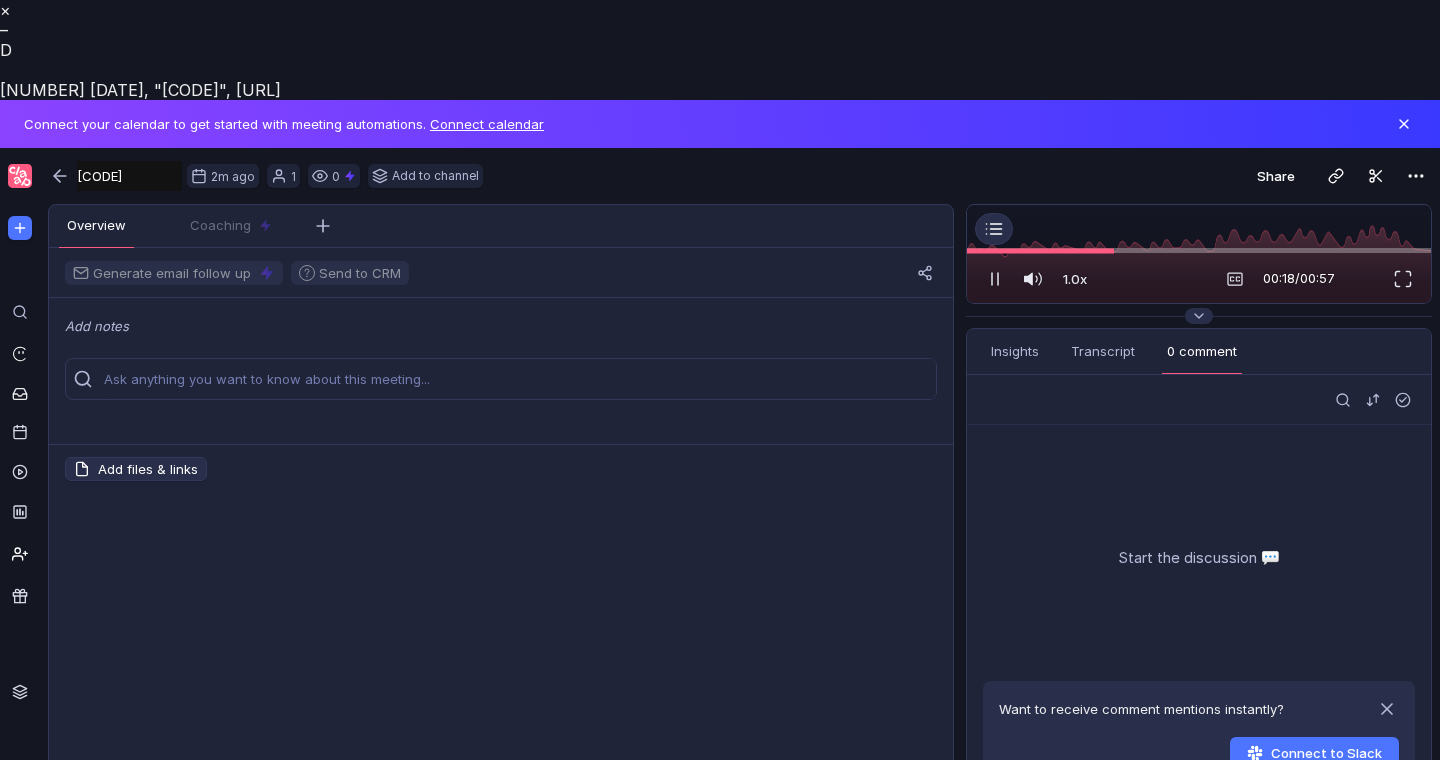 click on "Add chapters" at bounding box center (994, 229) 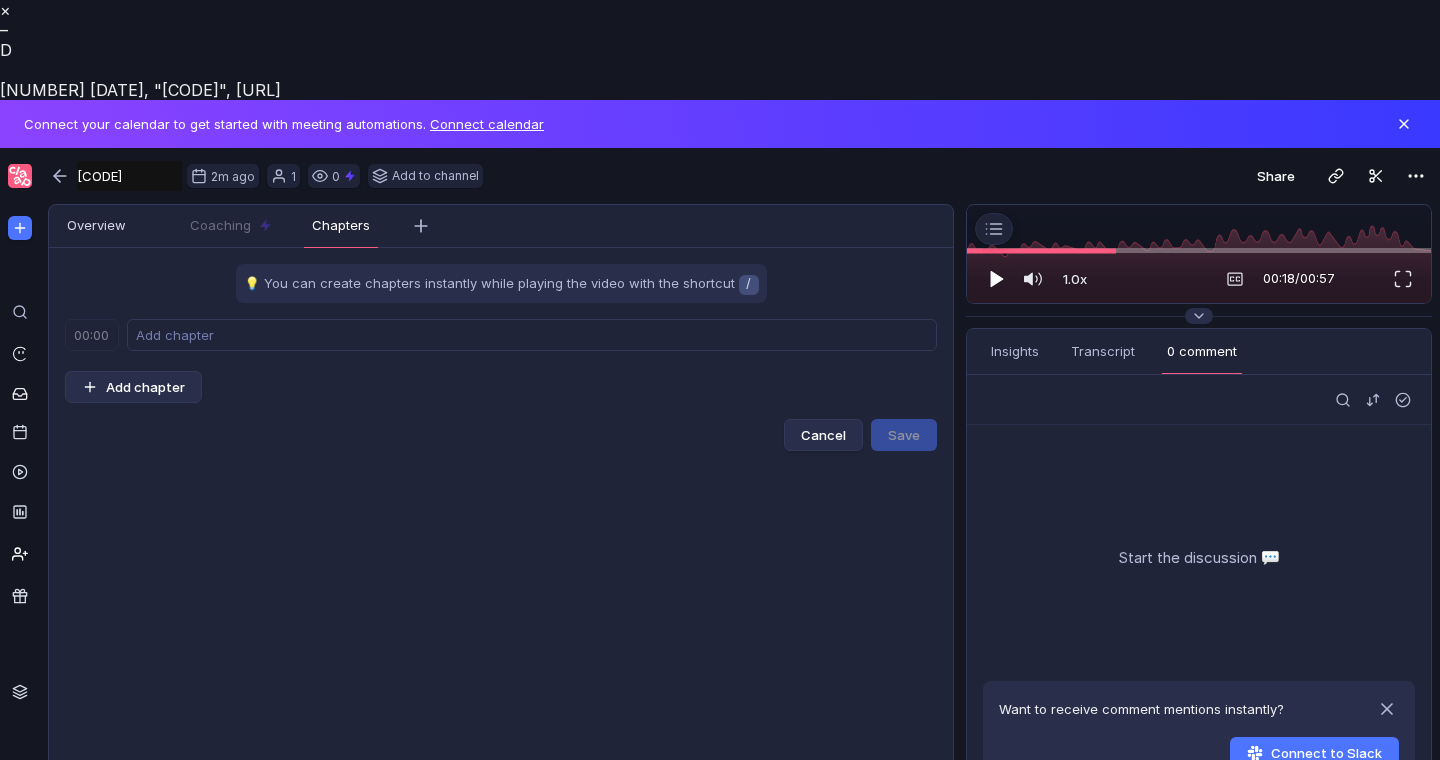 click at bounding box center [997, 279] 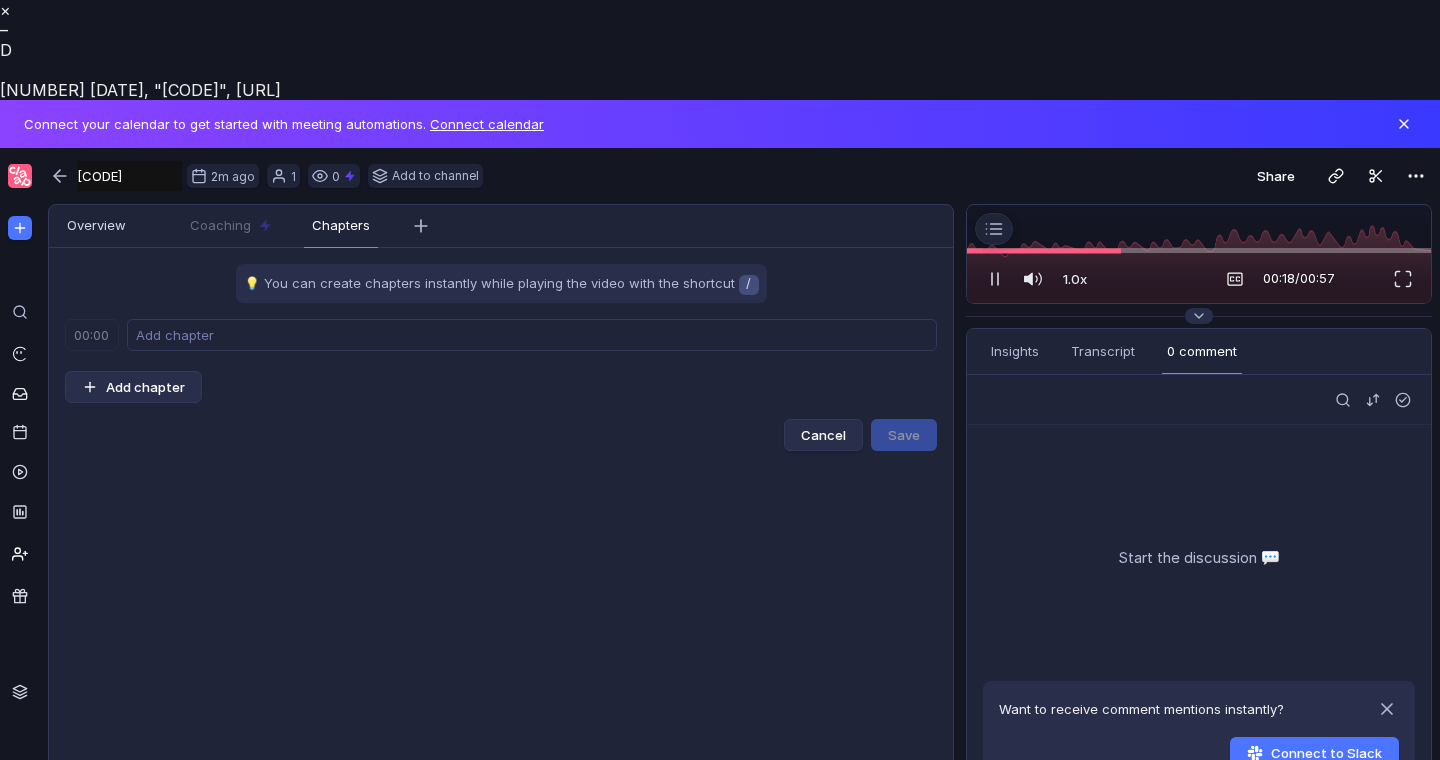 click at bounding box center (1235, 279) 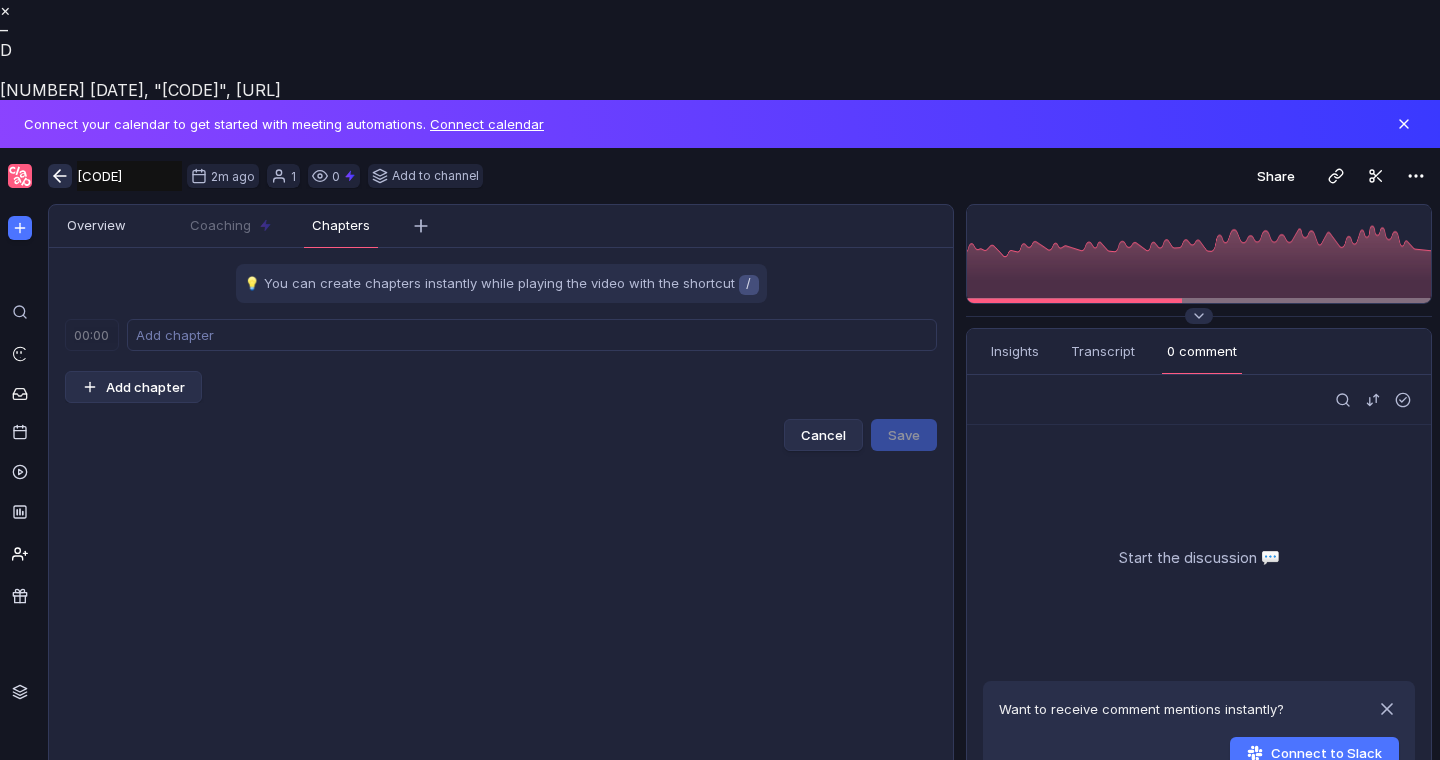 click at bounding box center [60, 176] 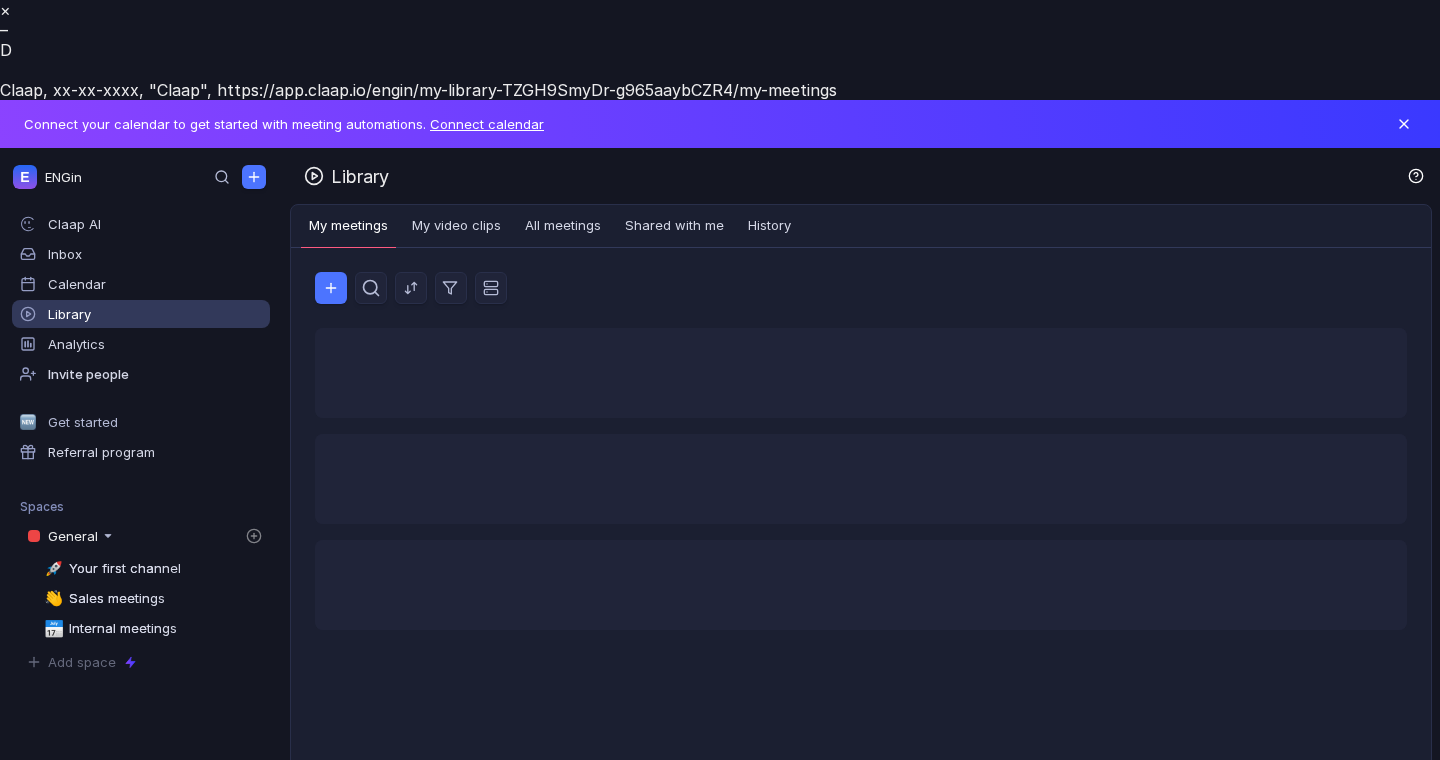 scroll, scrollTop: 0, scrollLeft: 0, axis: both 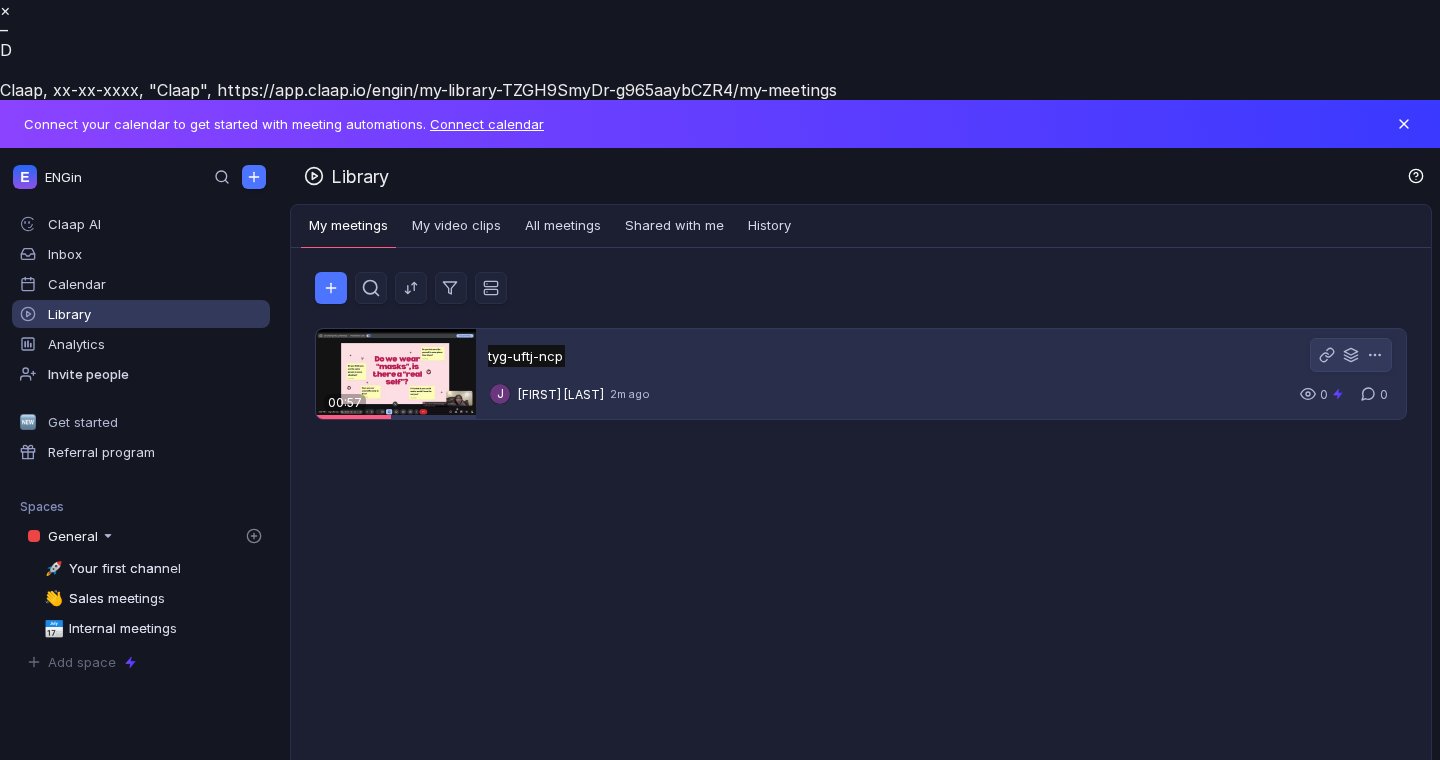 click on "tyg-uftj-ncp tyg-uftj-ncp Untitled" at bounding box center (526, 356) 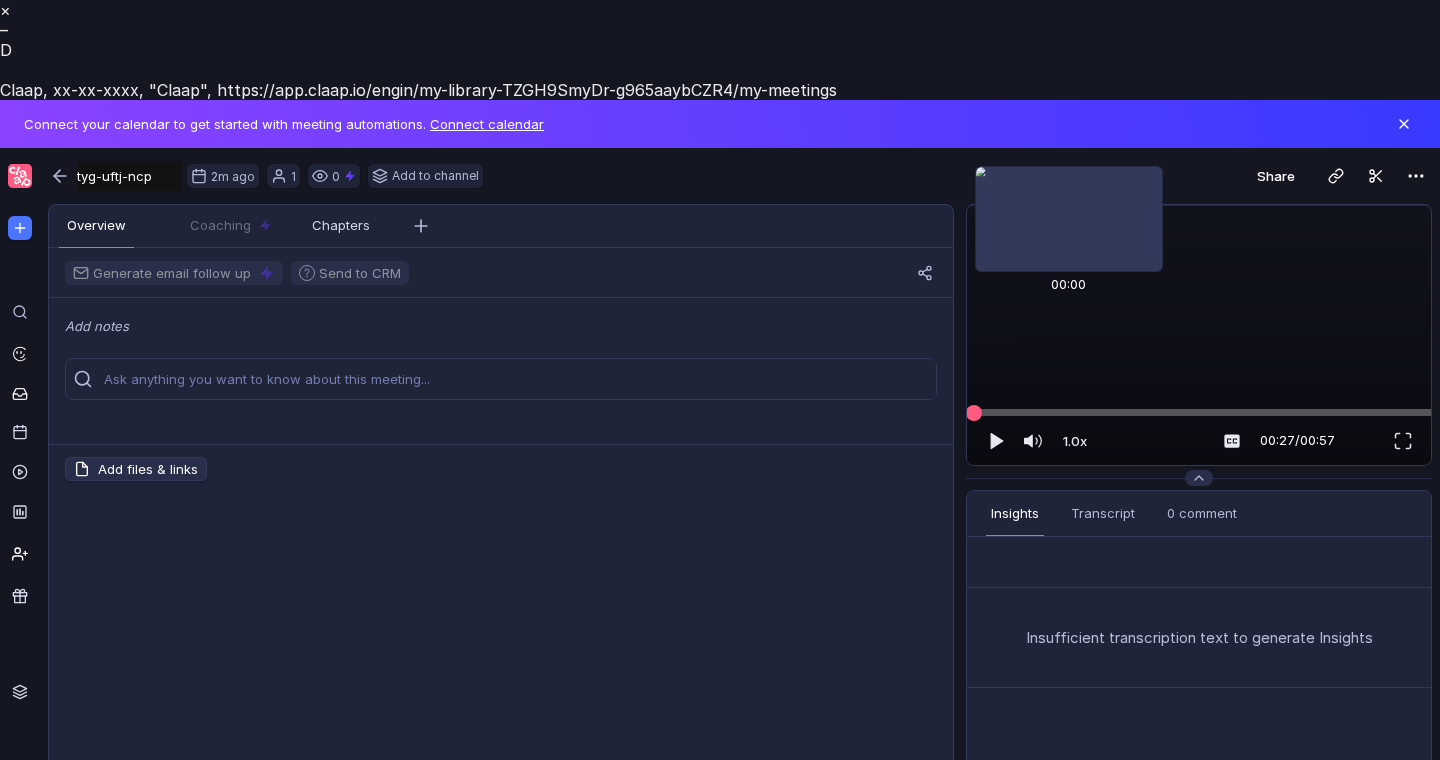 click at bounding box center (974, 412) 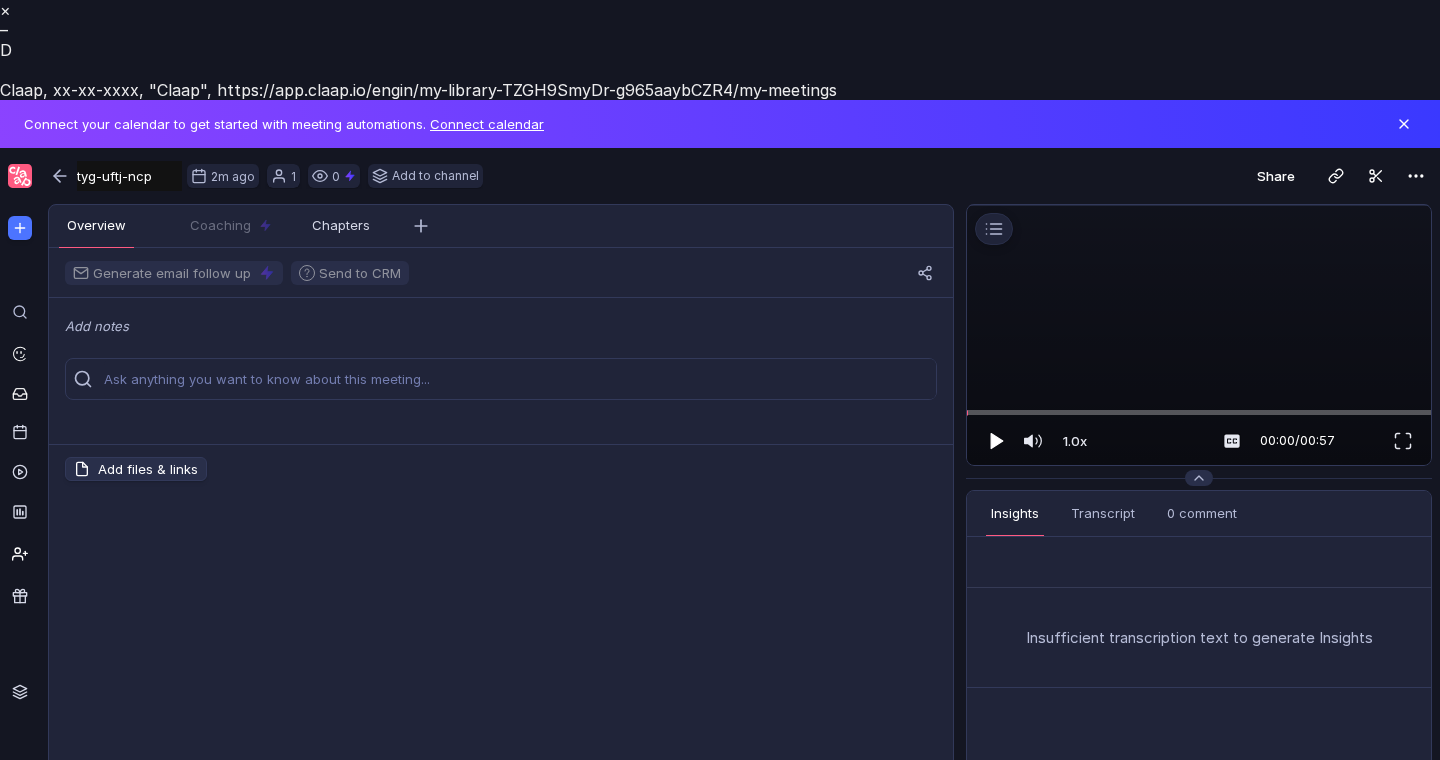 click at bounding box center [995, 441] 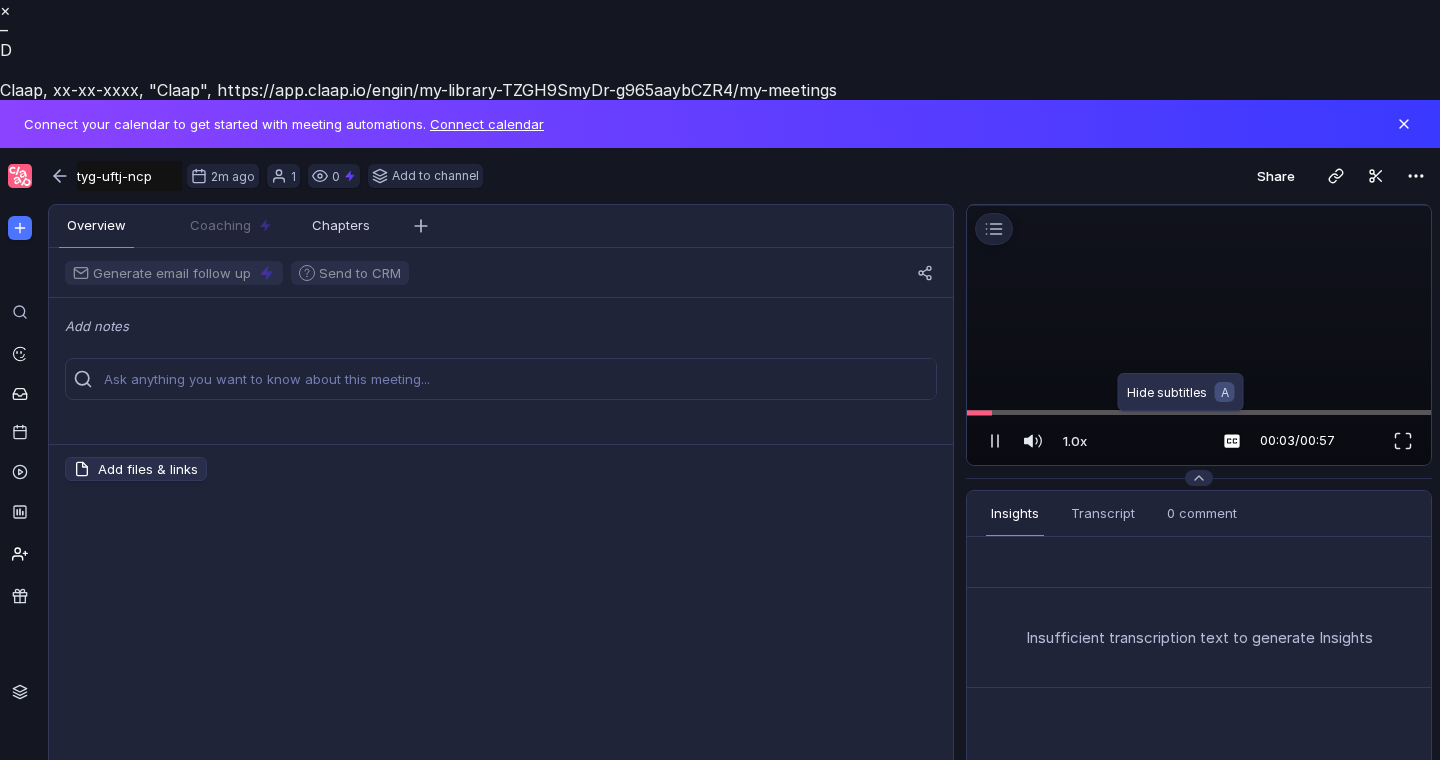 click at bounding box center [1232, 441] 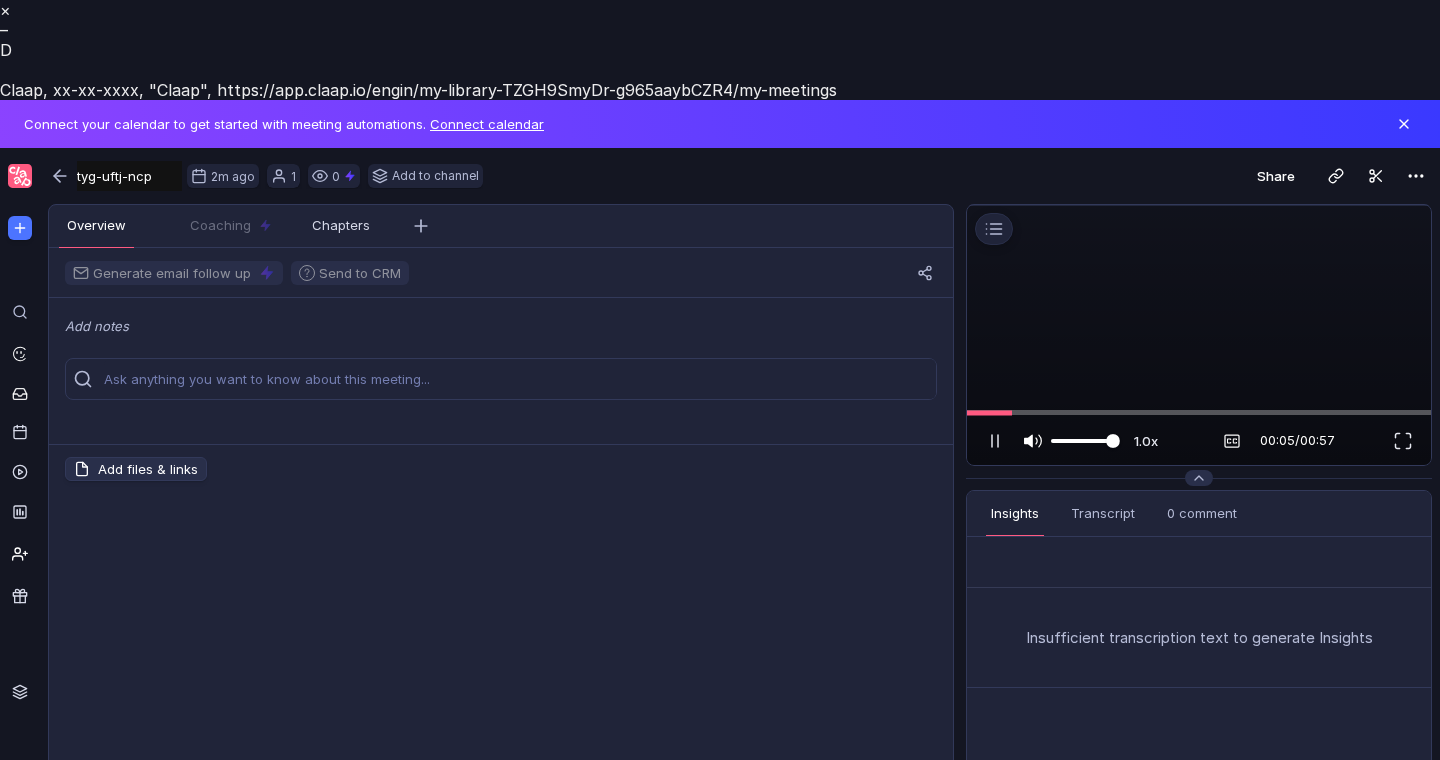 click on "1.0x 1.0x" at bounding box center (1071, 441) 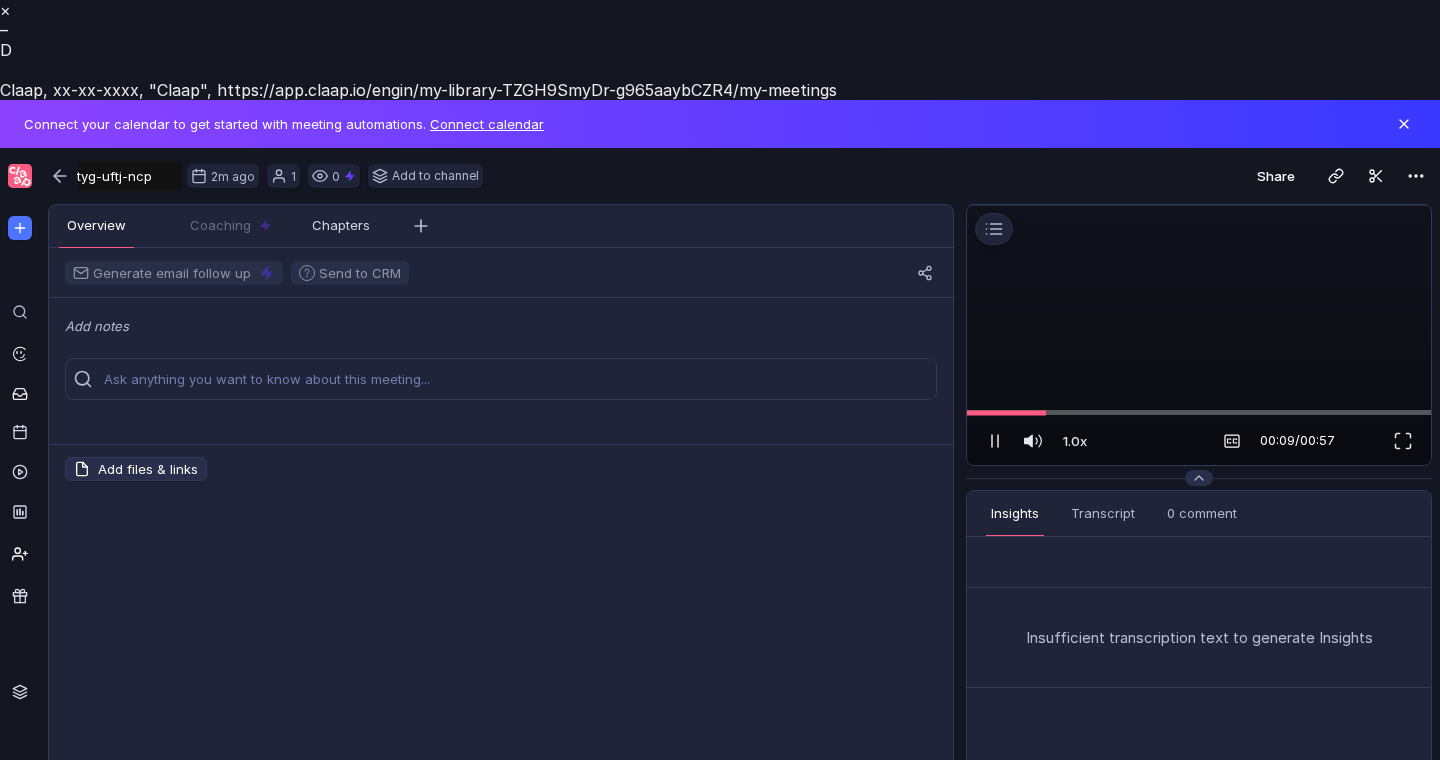 click at bounding box center [1232, 441] 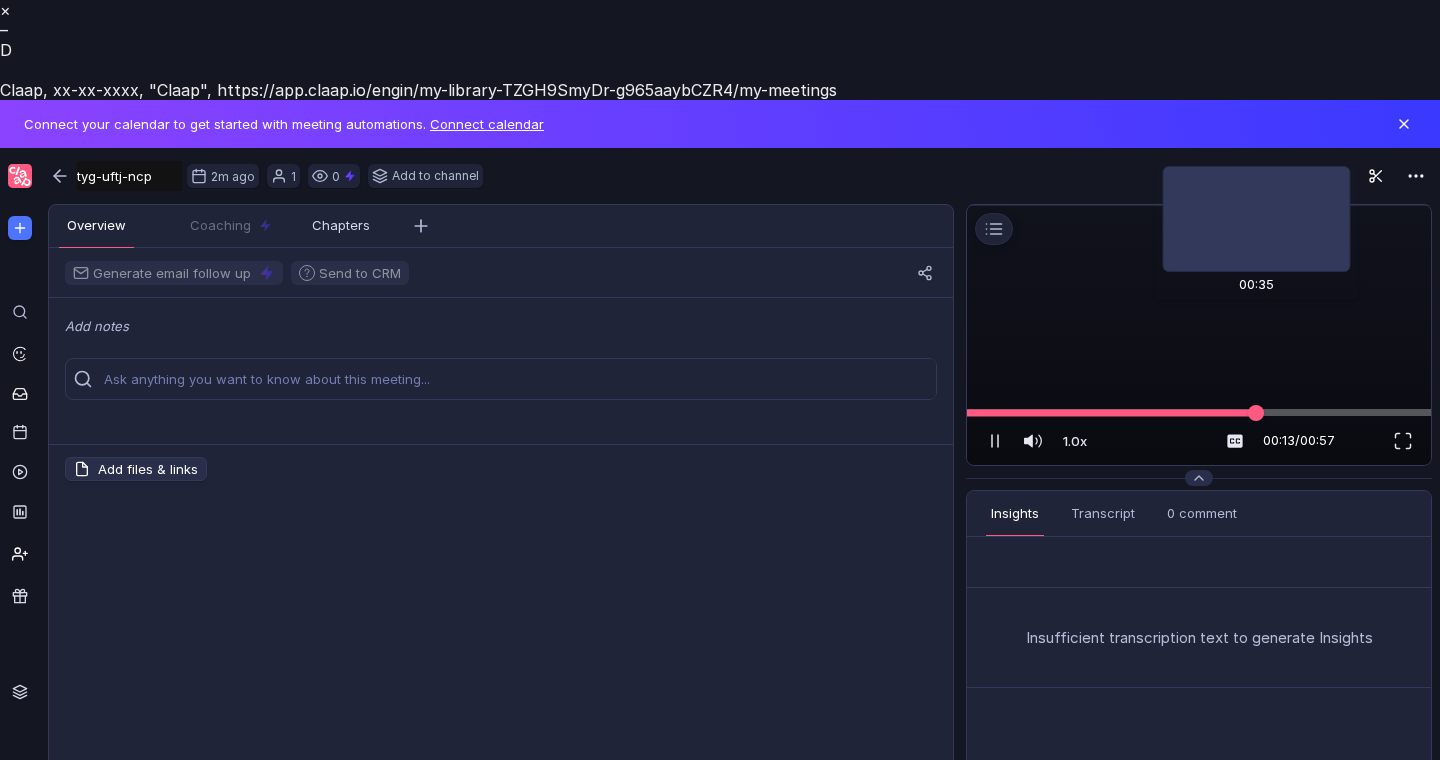 click at bounding box center (1199, 412) 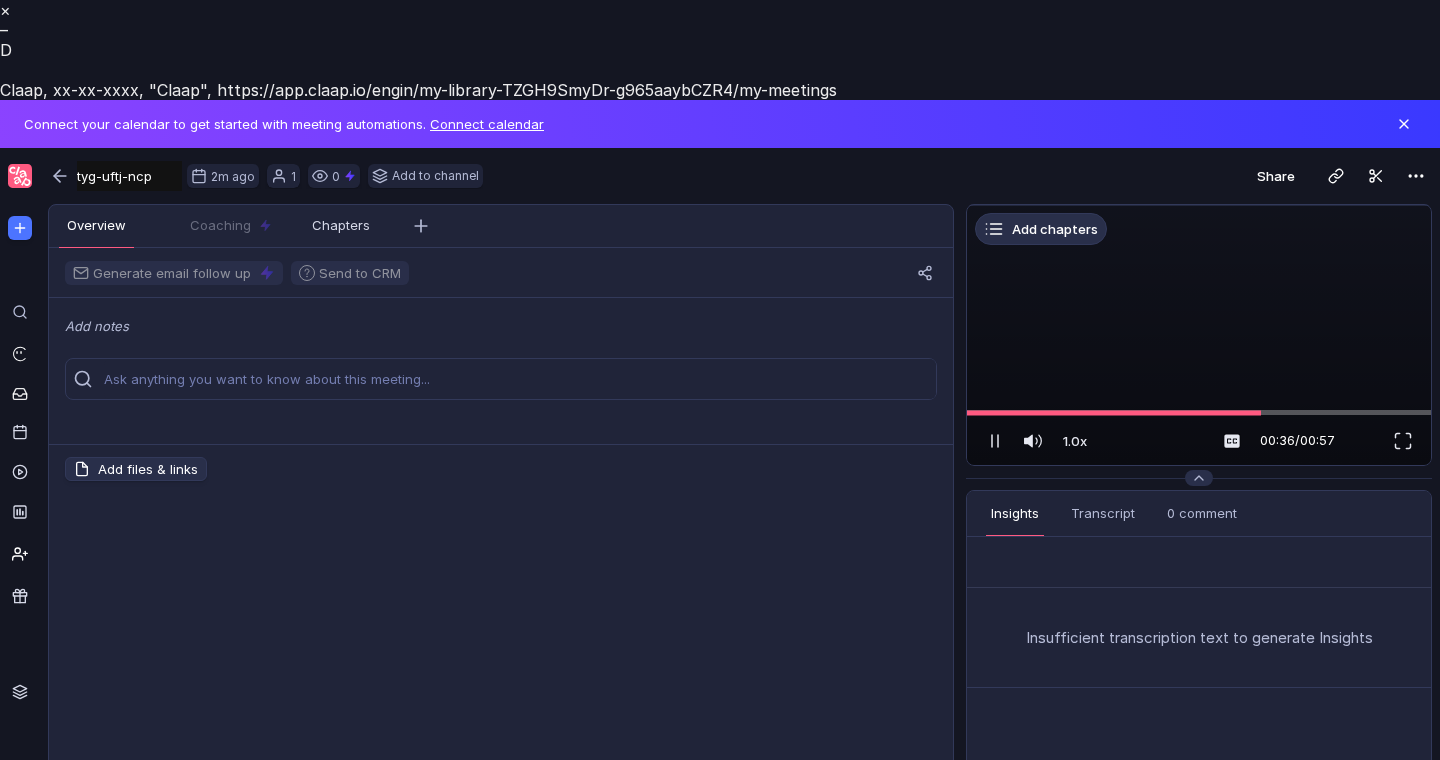 click at bounding box center (996, 234) 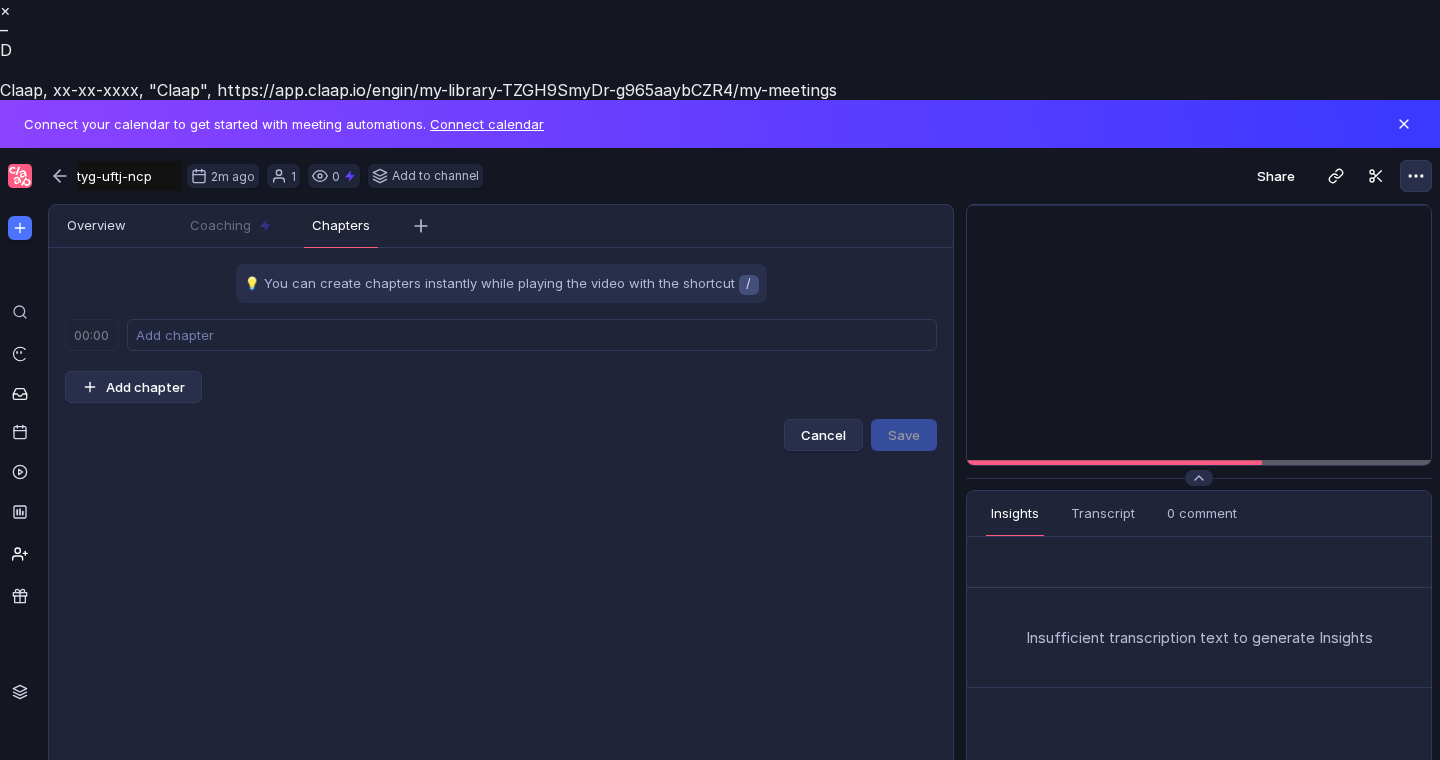 click at bounding box center (1416, 176) 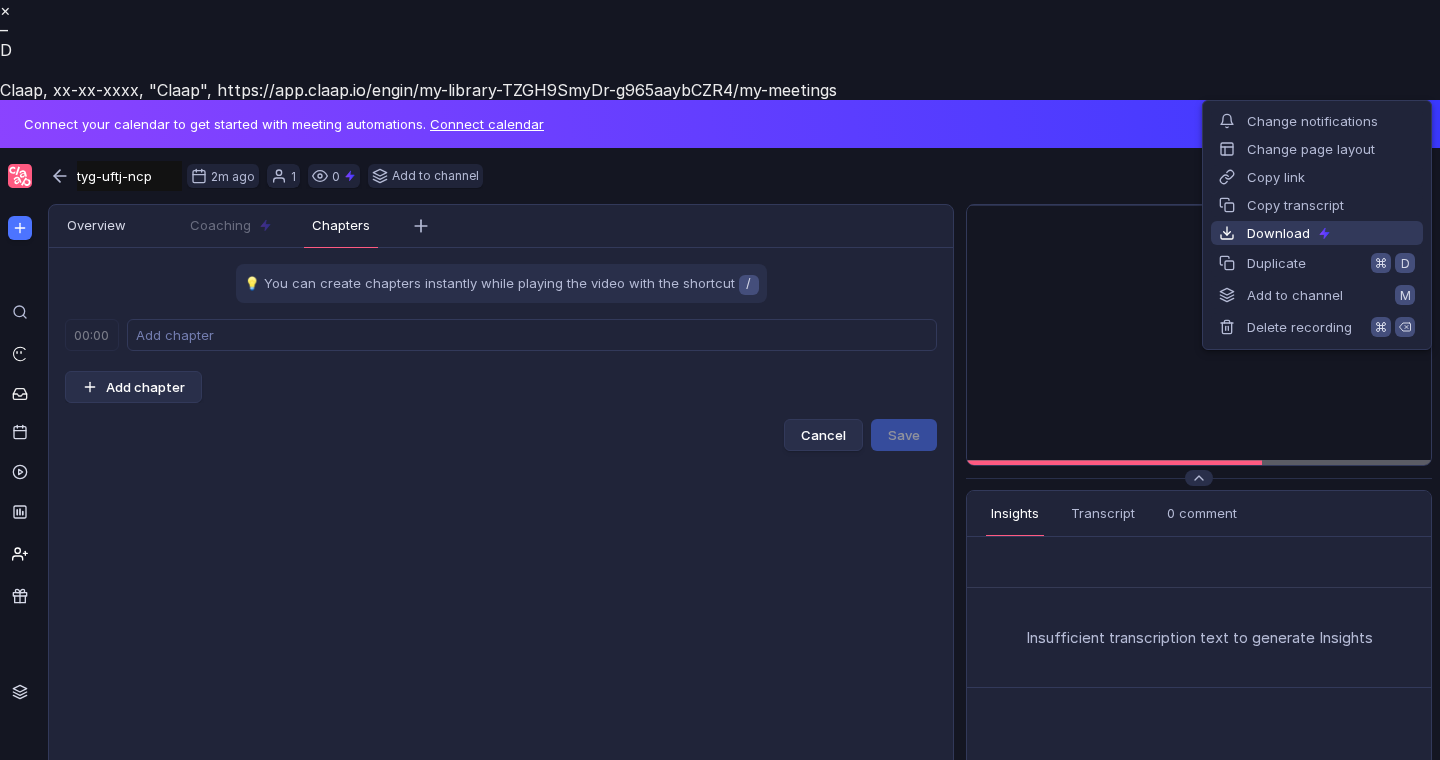 click on "Download" at bounding box center [1317, 233] 